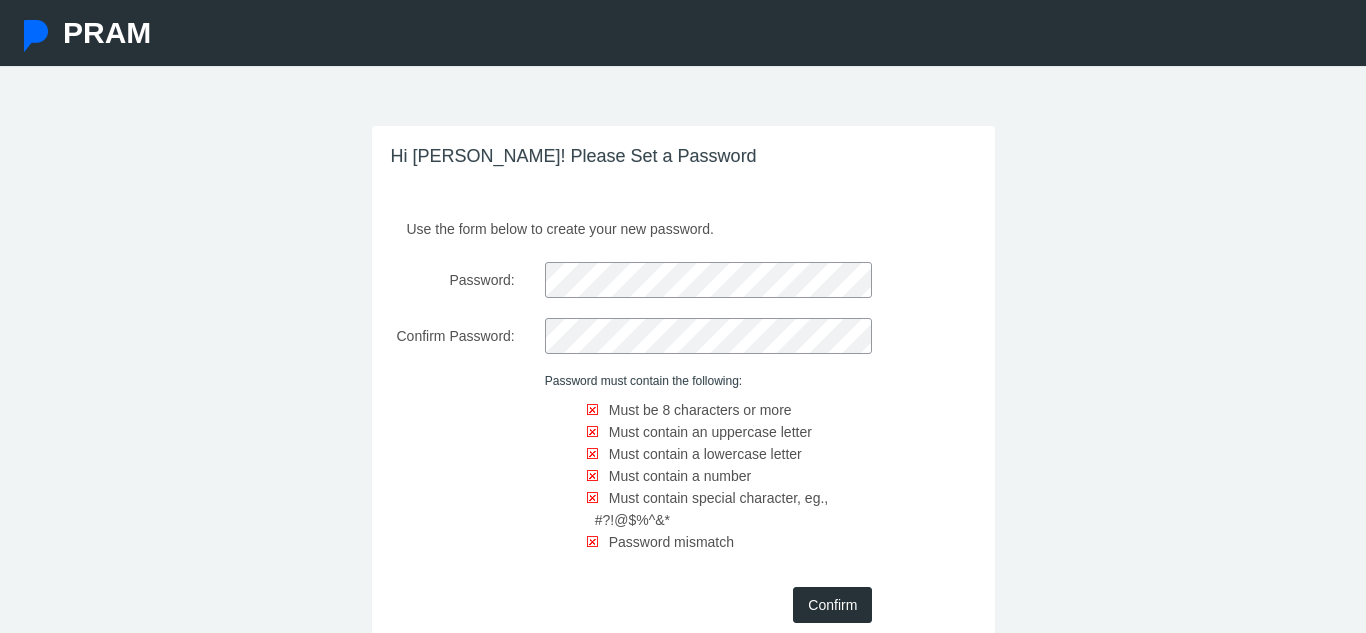 scroll, scrollTop: 0, scrollLeft: 0, axis: both 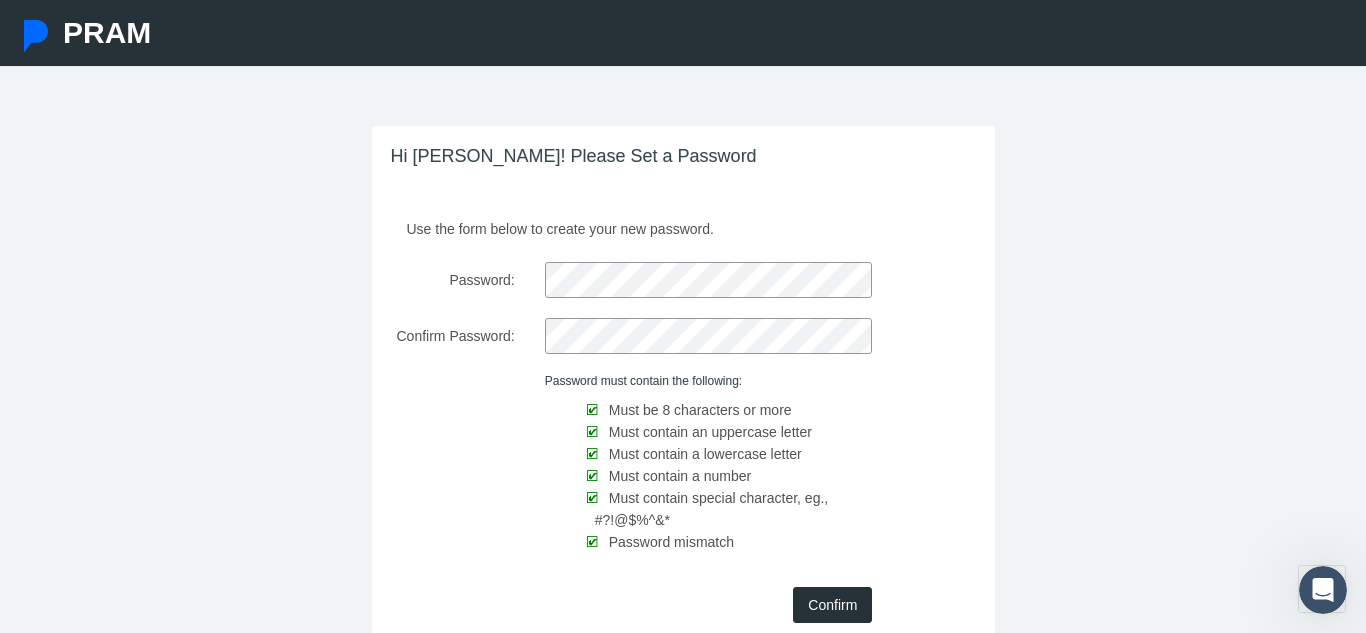 click on "Password must contain the following:
Must be 8 characters or more
Must contain an uppercase letter
Must contain a lowercase letter
Must contain a number
Must contain special character, eg., #?!@$%^&*
Password mismatch" at bounding box center (683, 470) 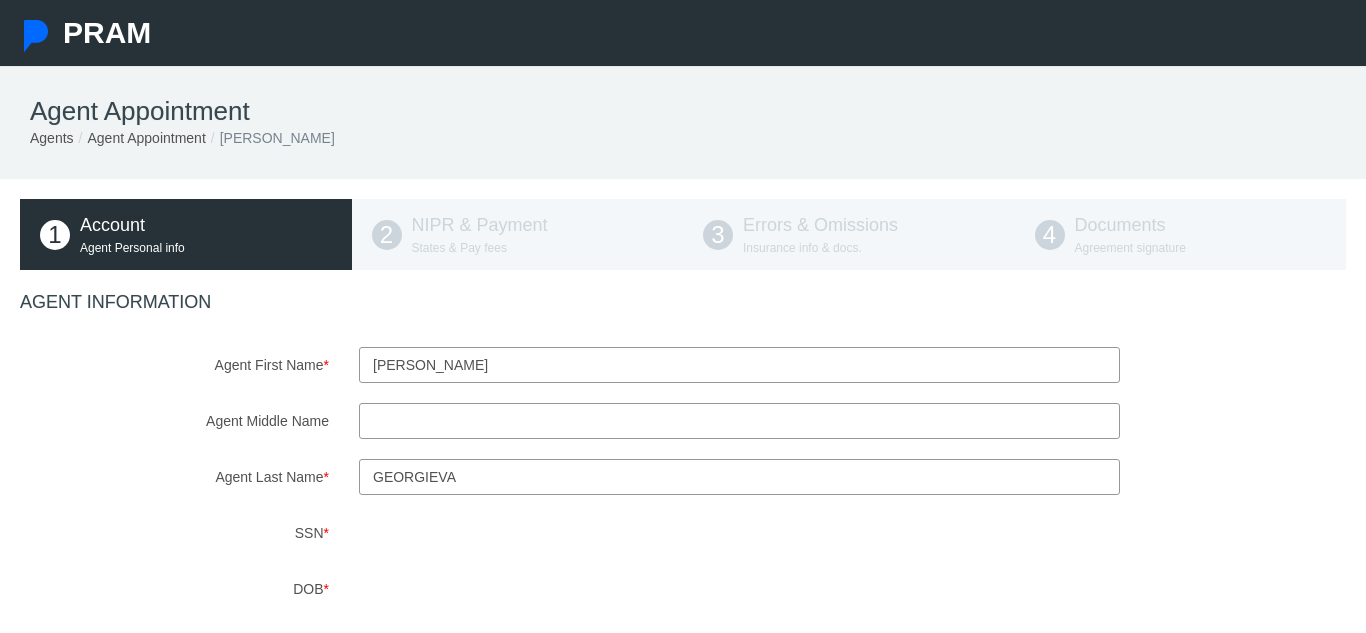 scroll, scrollTop: 0, scrollLeft: 0, axis: both 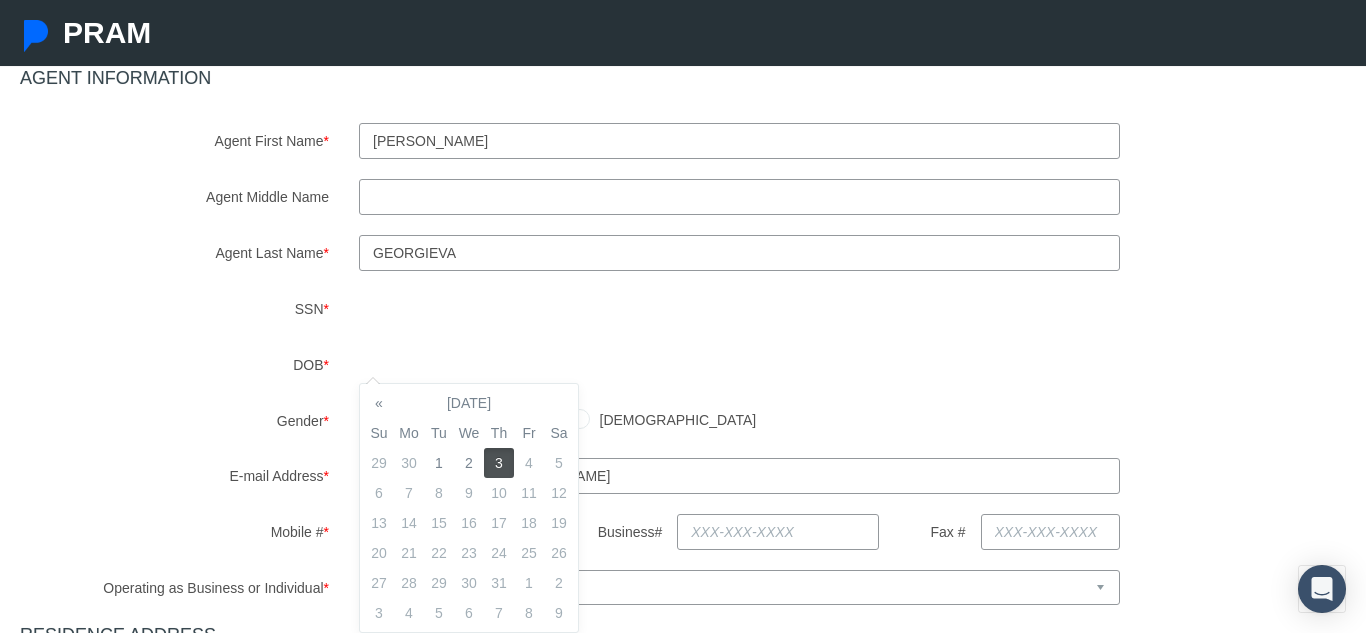 click on "AGENT INFORMATION
Agent First Name  *
Lina
Agent Middle Name
Agent Last Name  * Georgieva SSN  * DOB  * Gender  * Male Female *" at bounding box center [683, 586] 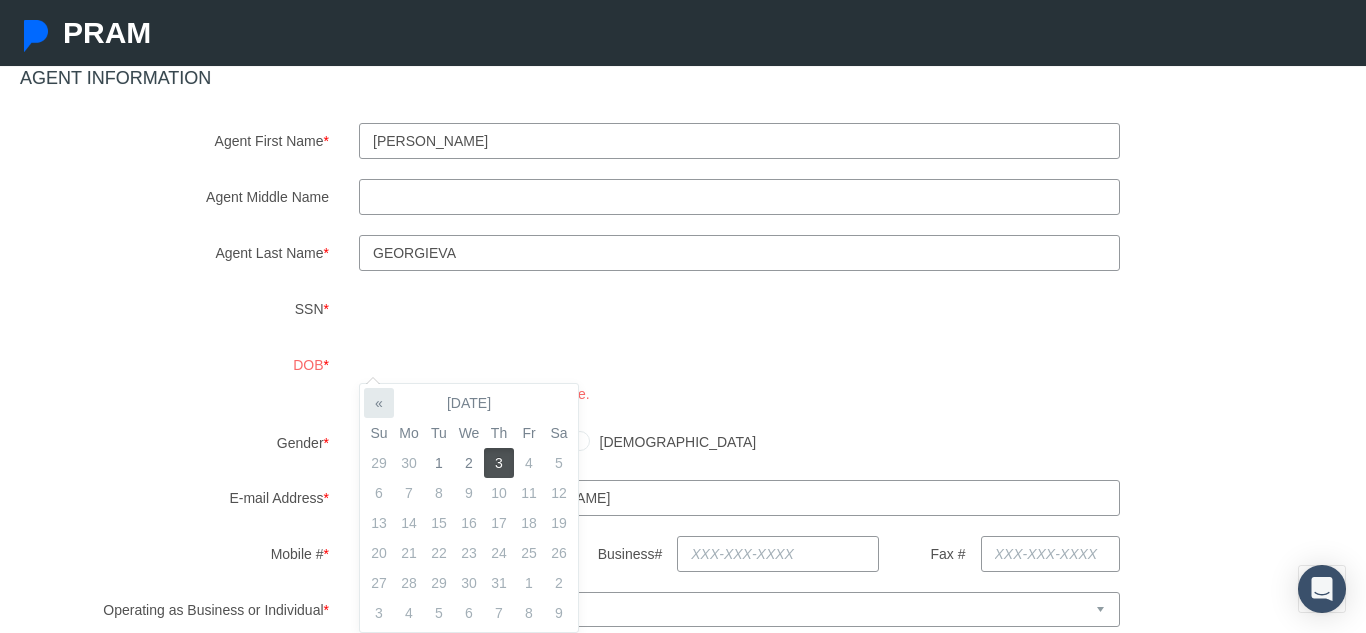 click on "«" at bounding box center [379, 403] 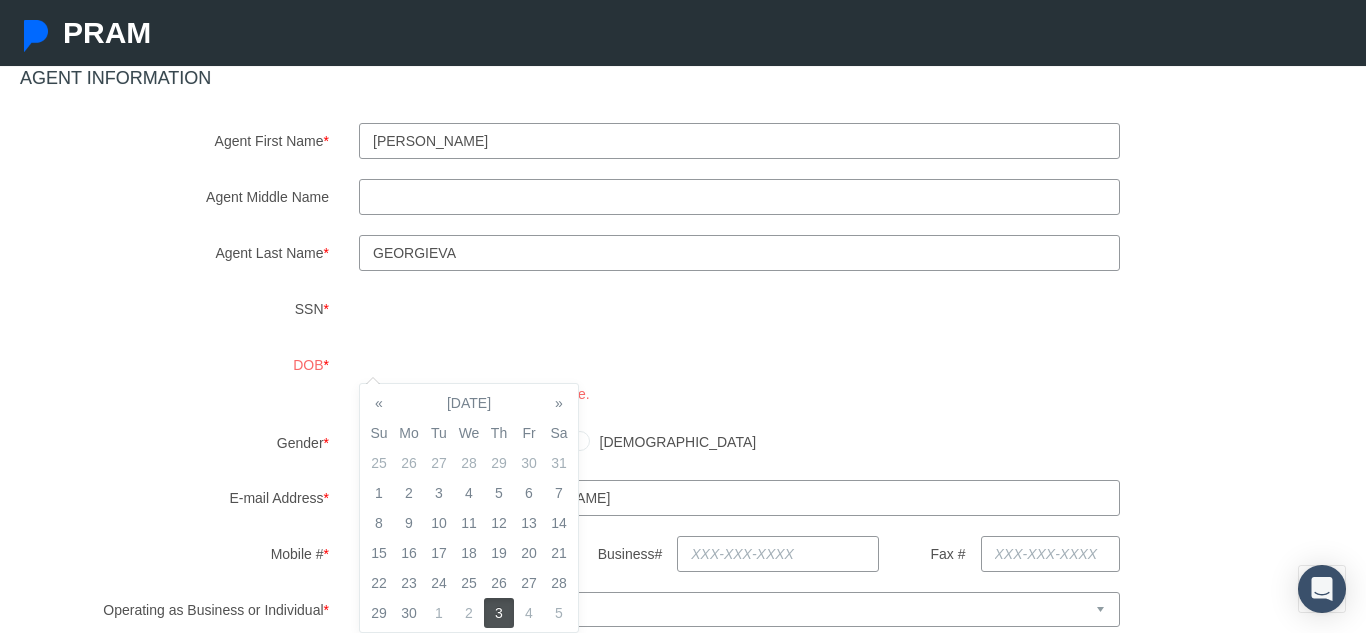 click on "«" at bounding box center (379, 403) 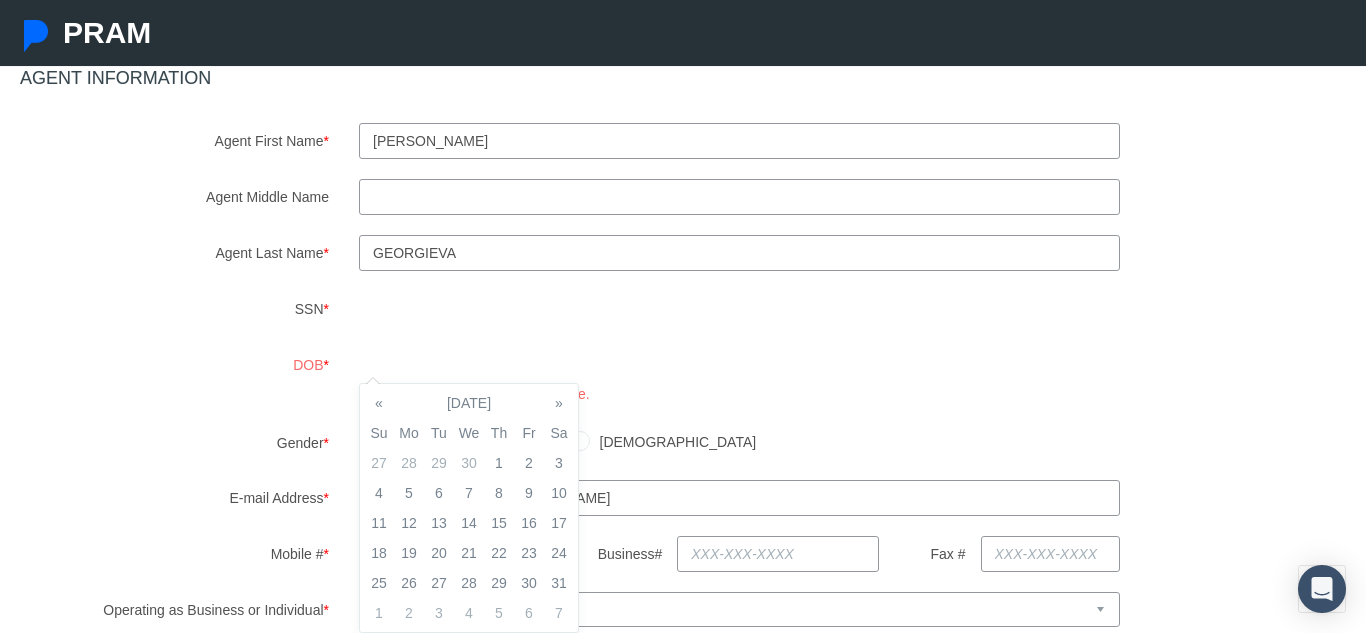 click on "«" at bounding box center (379, 403) 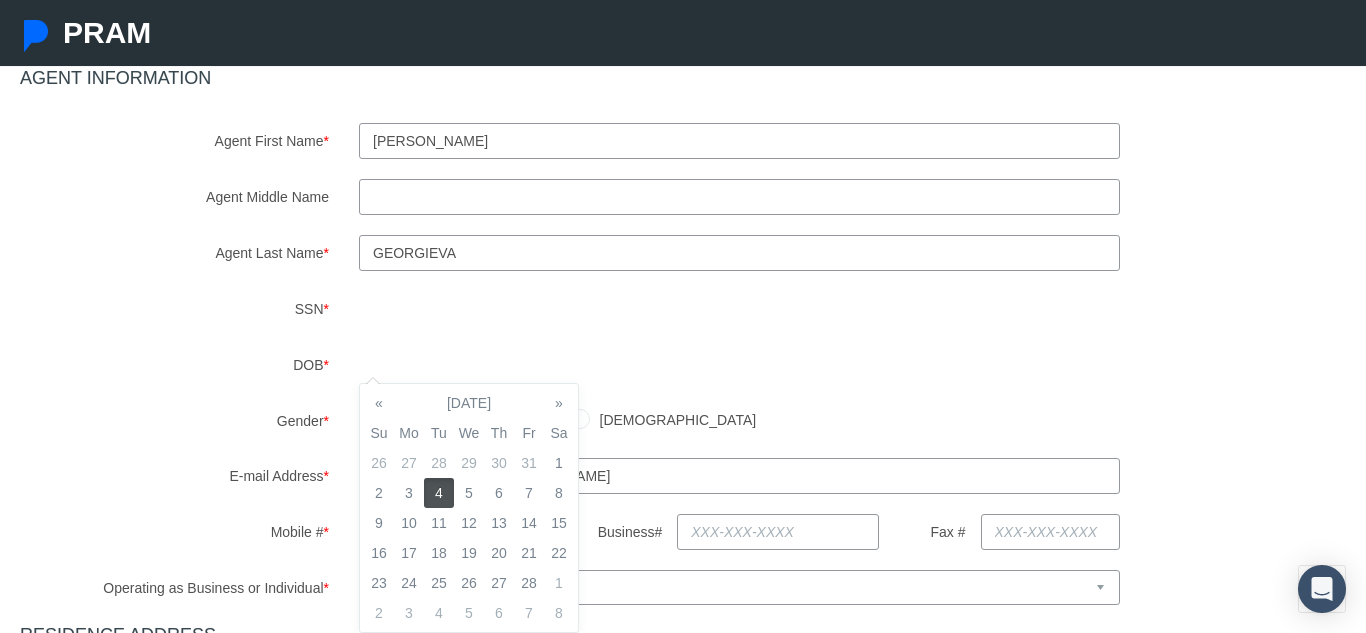 click on "4" at bounding box center (439, 493) 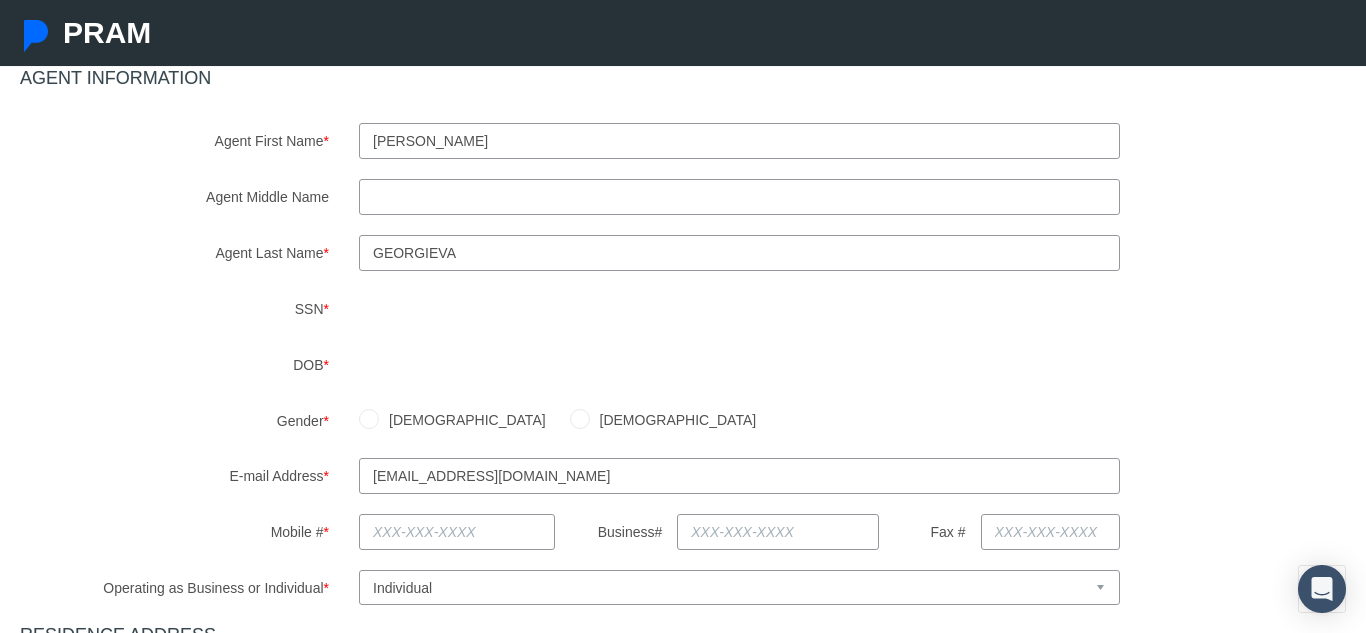 click on "Female" at bounding box center [673, 420] 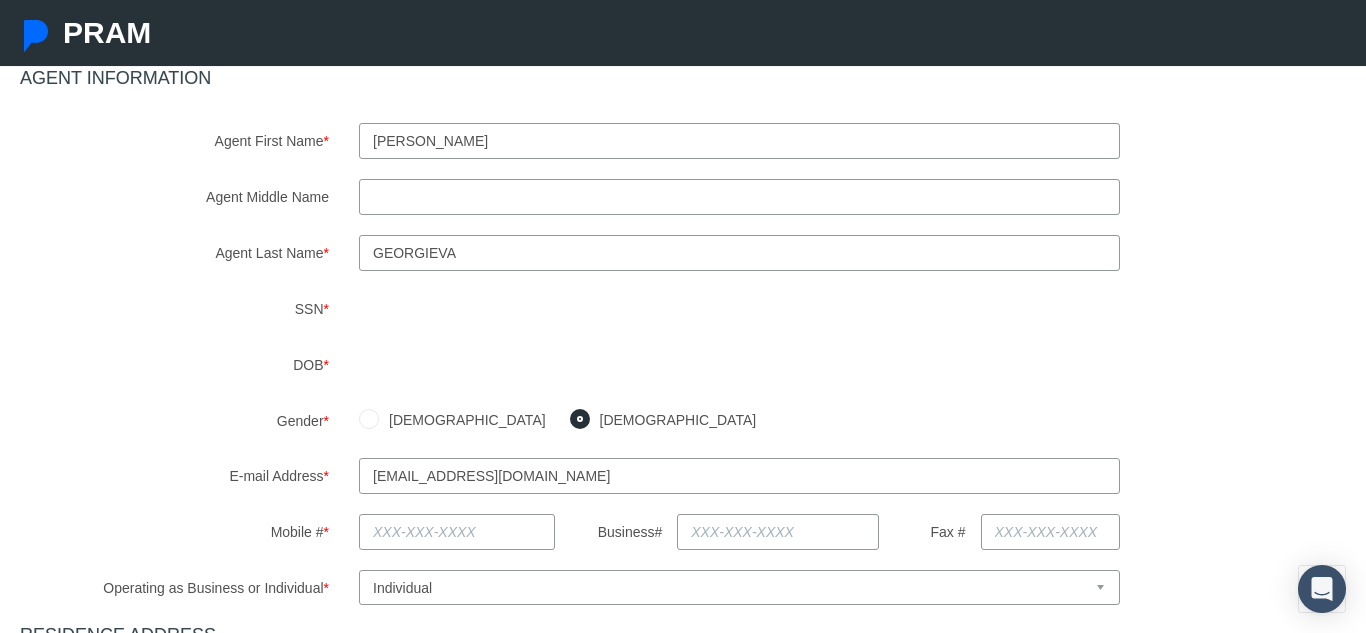 click at bounding box center (457, 532) 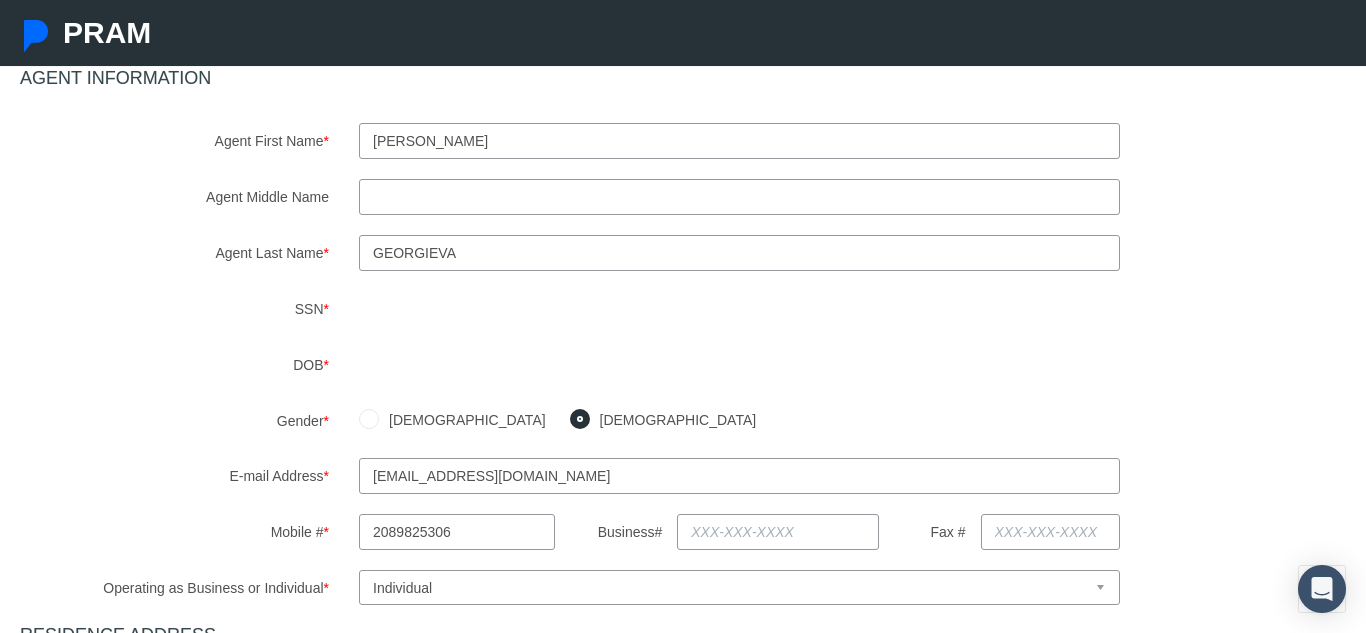 click on "Male
Female" at bounding box center (852, 420) 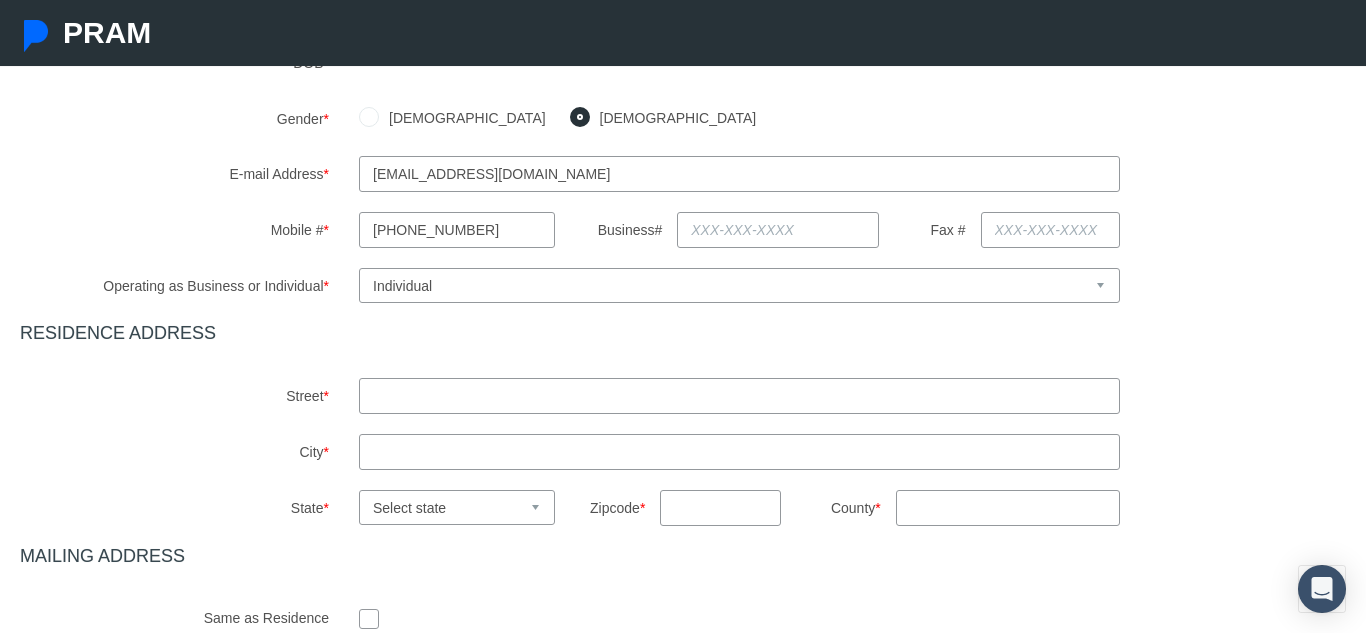 scroll, scrollTop: 590, scrollLeft: 0, axis: vertical 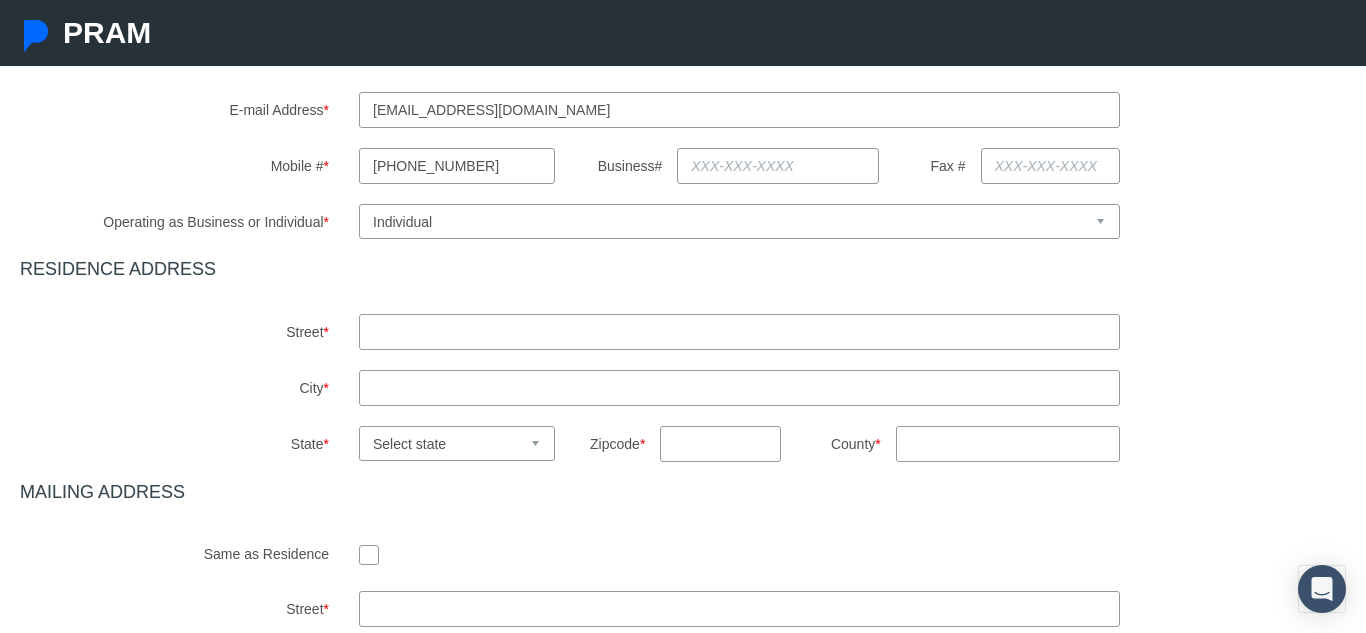 click at bounding box center [739, 332] 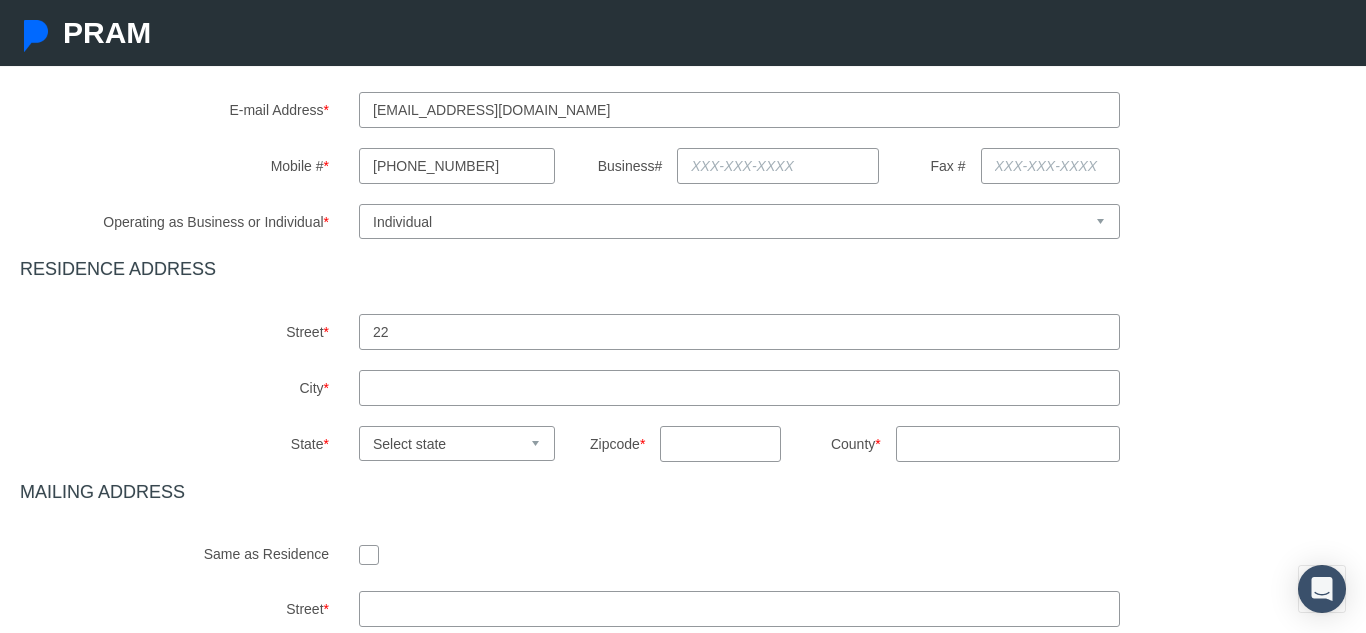 type on "2227 South Longmont Avenue" 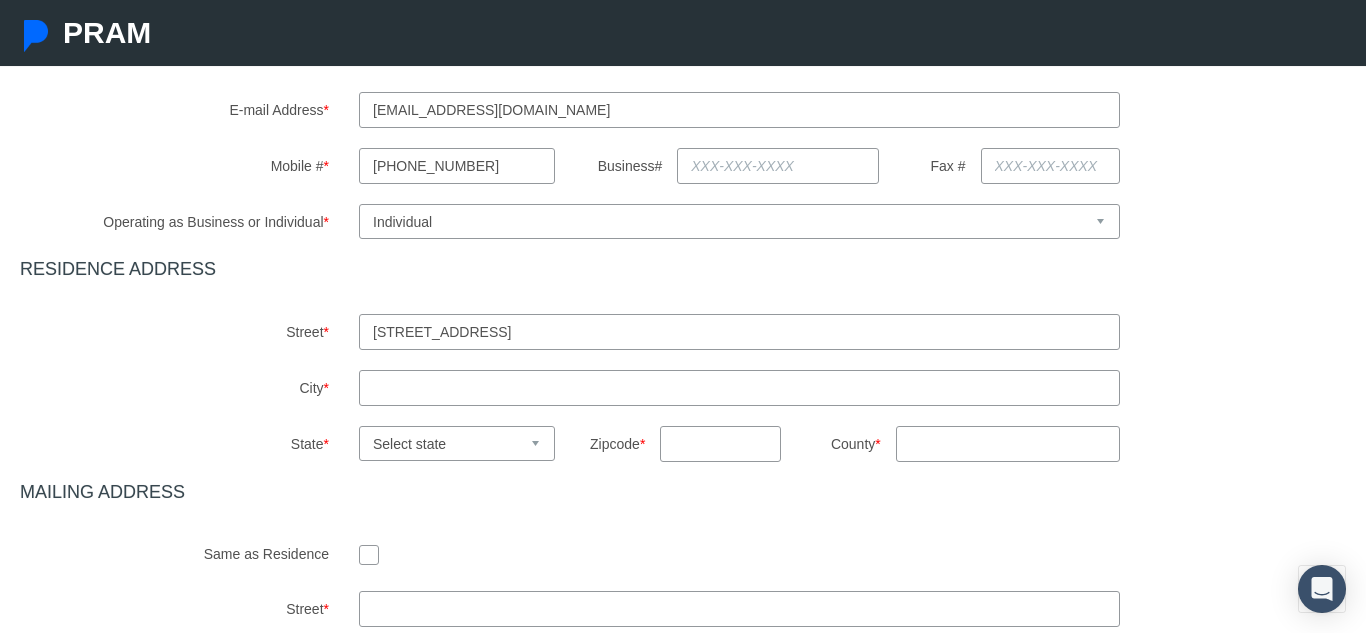 type on "P" 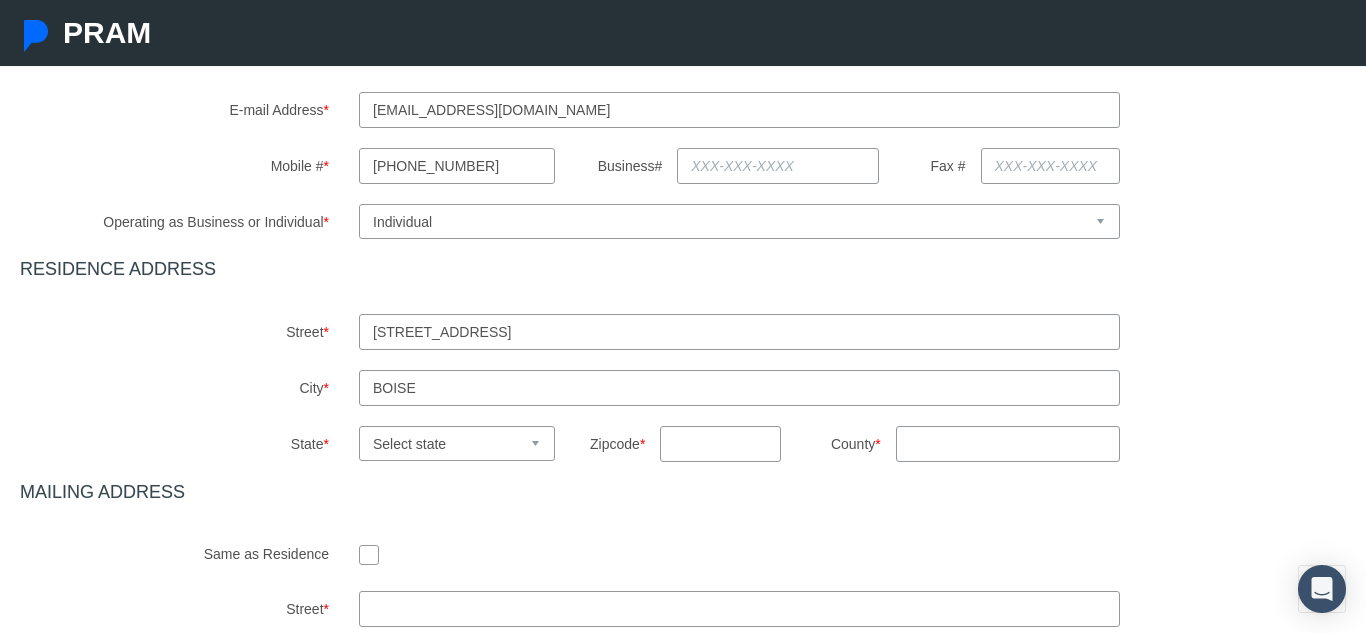 select on "ID" 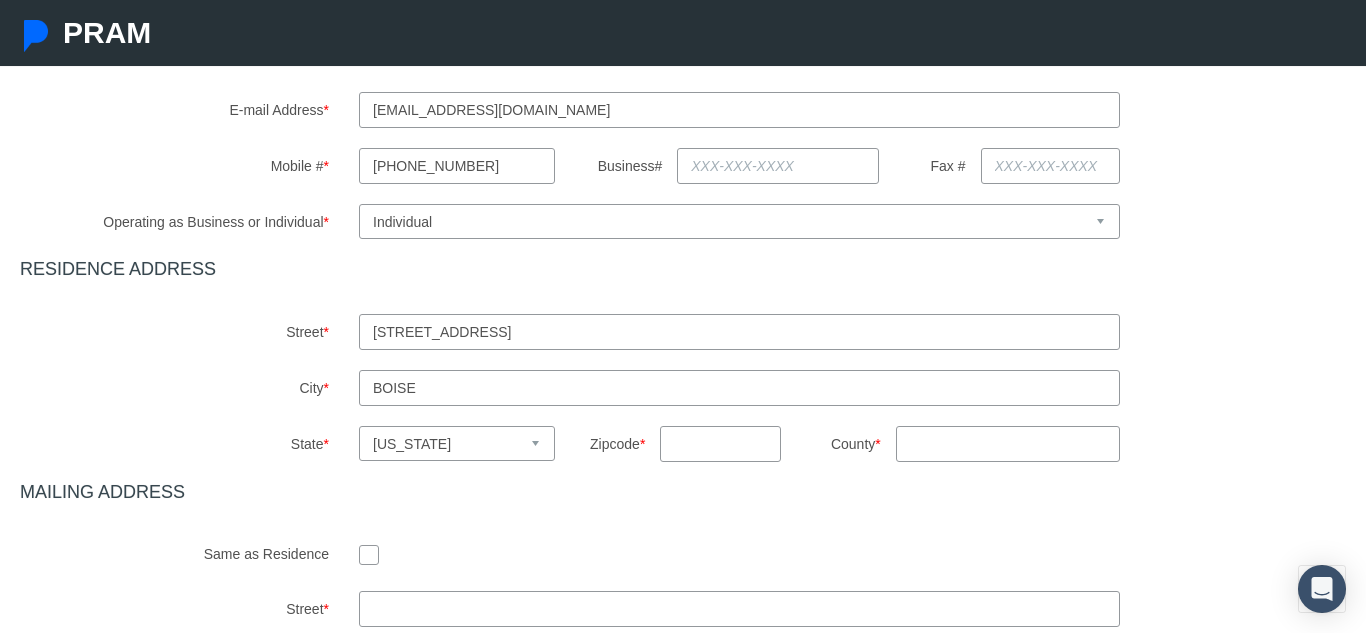 type on "83706" 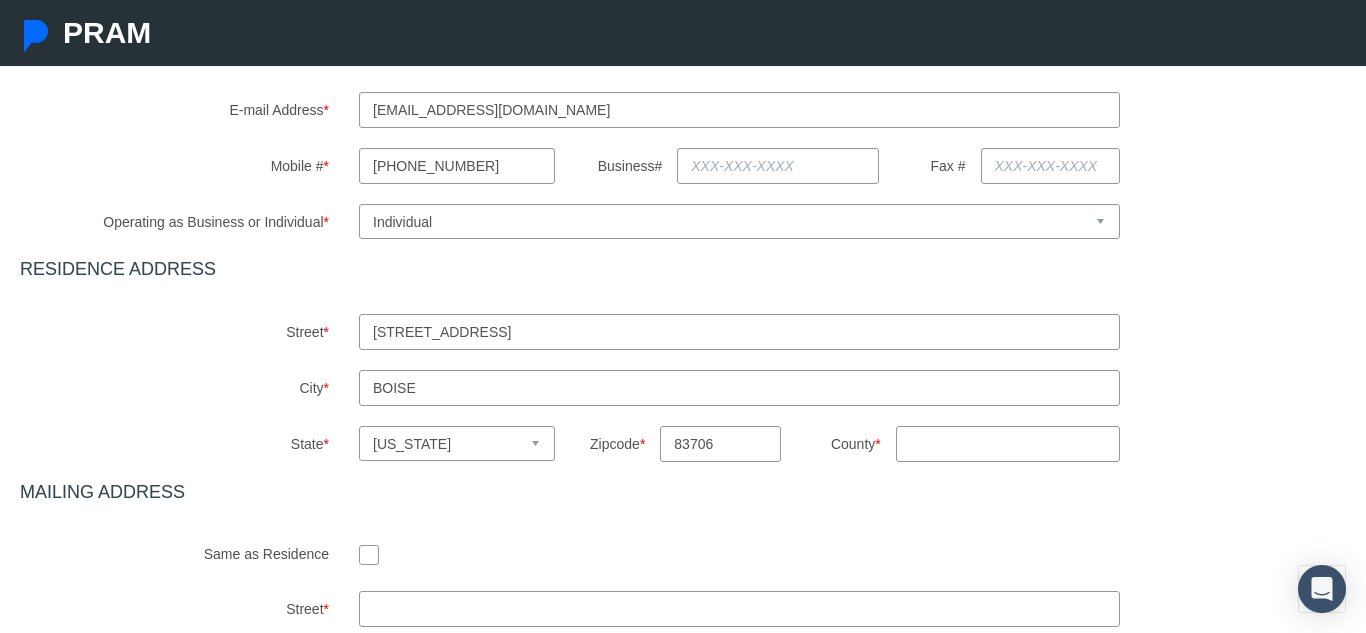 type on "ID" 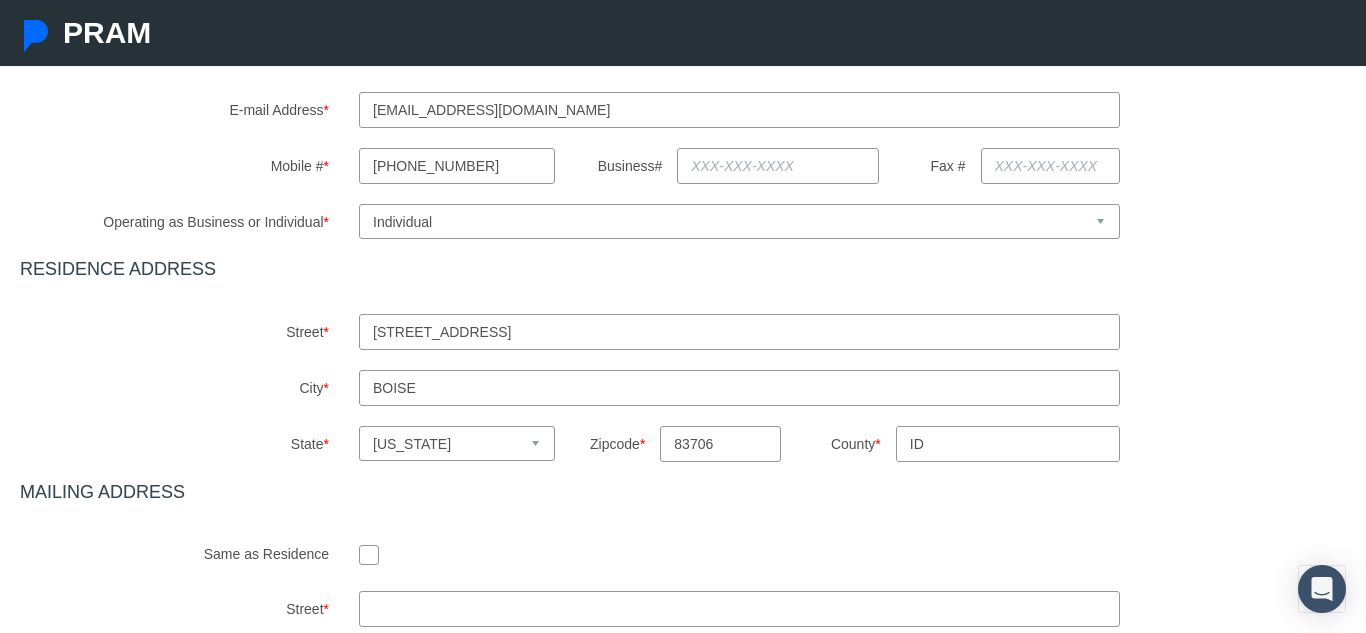 click at bounding box center [369, 553] 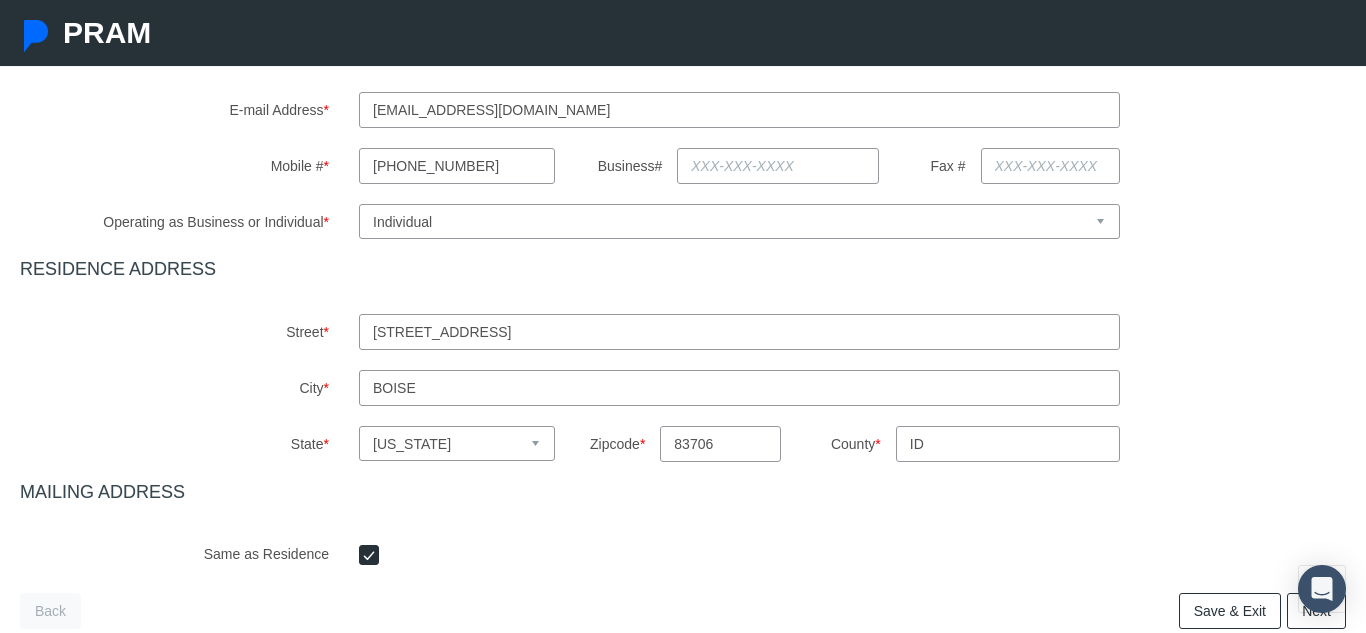 scroll, scrollTop: 710, scrollLeft: 0, axis: vertical 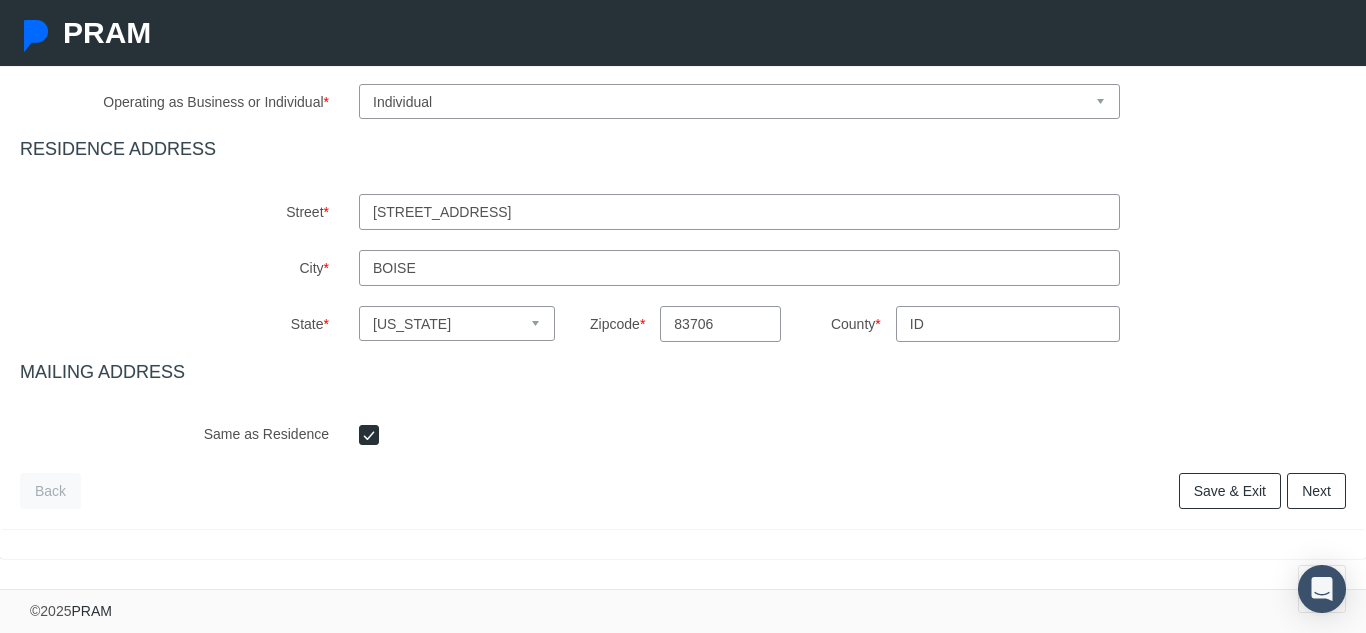 click on "Next" at bounding box center (1316, 491) 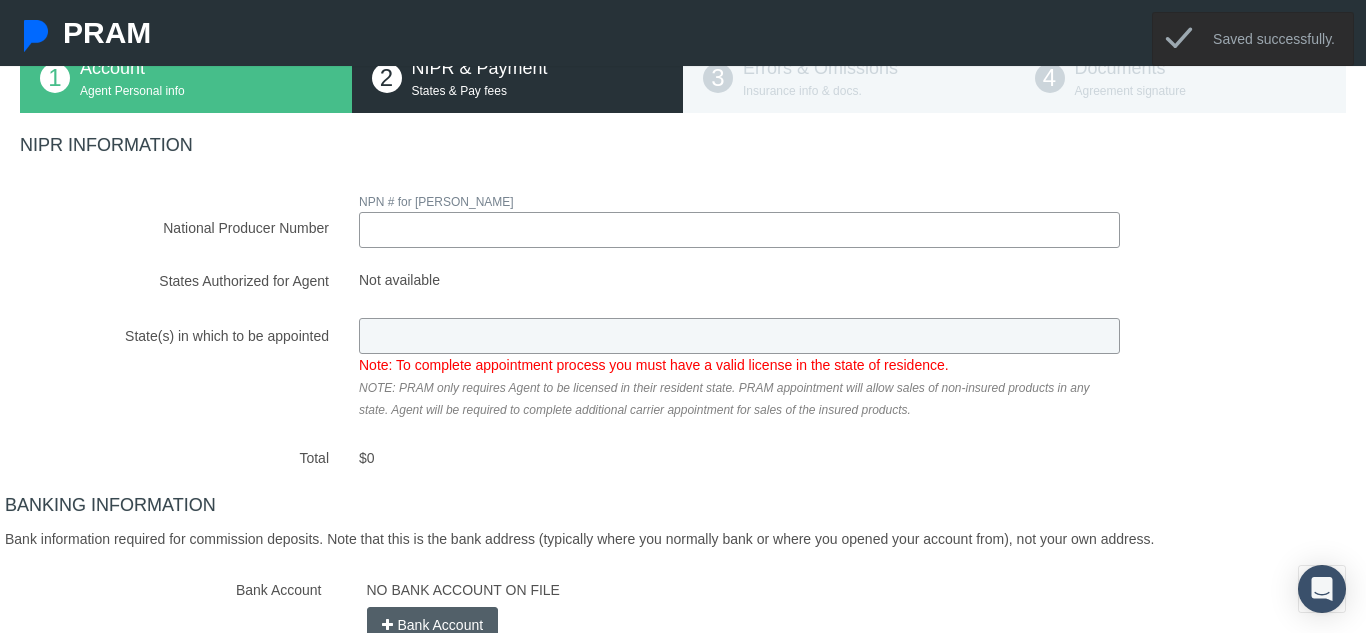 scroll, scrollTop: 0, scrollLeft: 0, axis: both 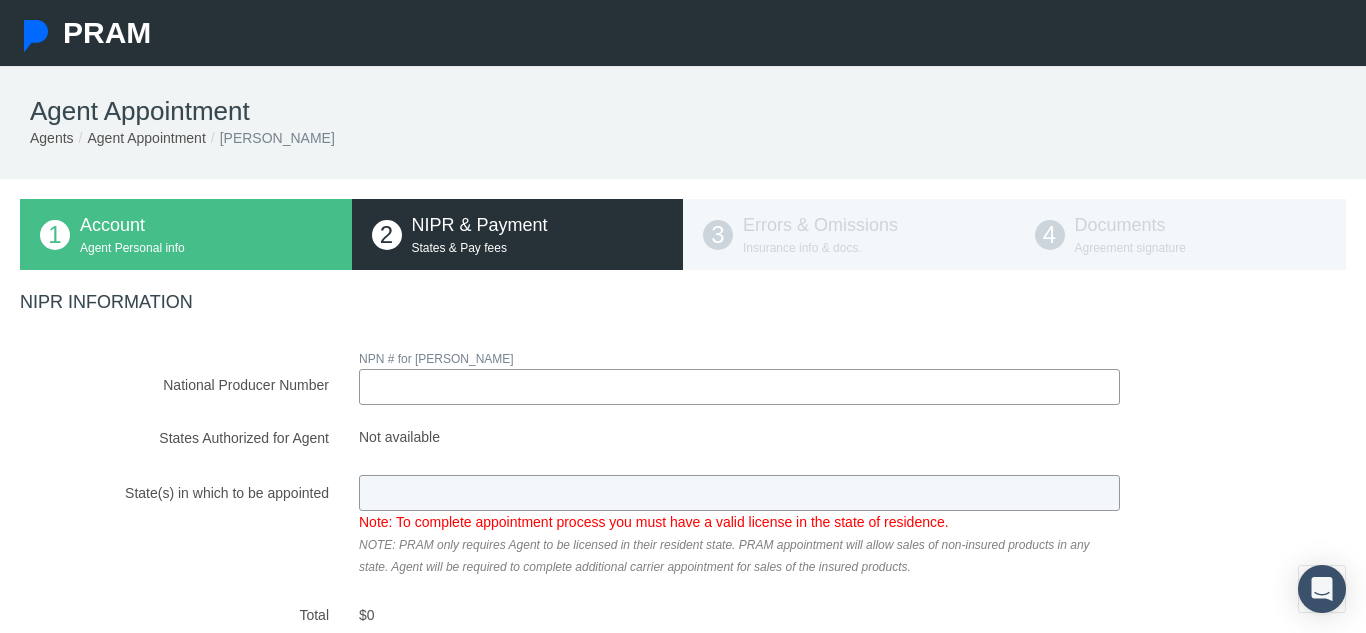 click on "National Producer Number" at bounding box center (739, 387) 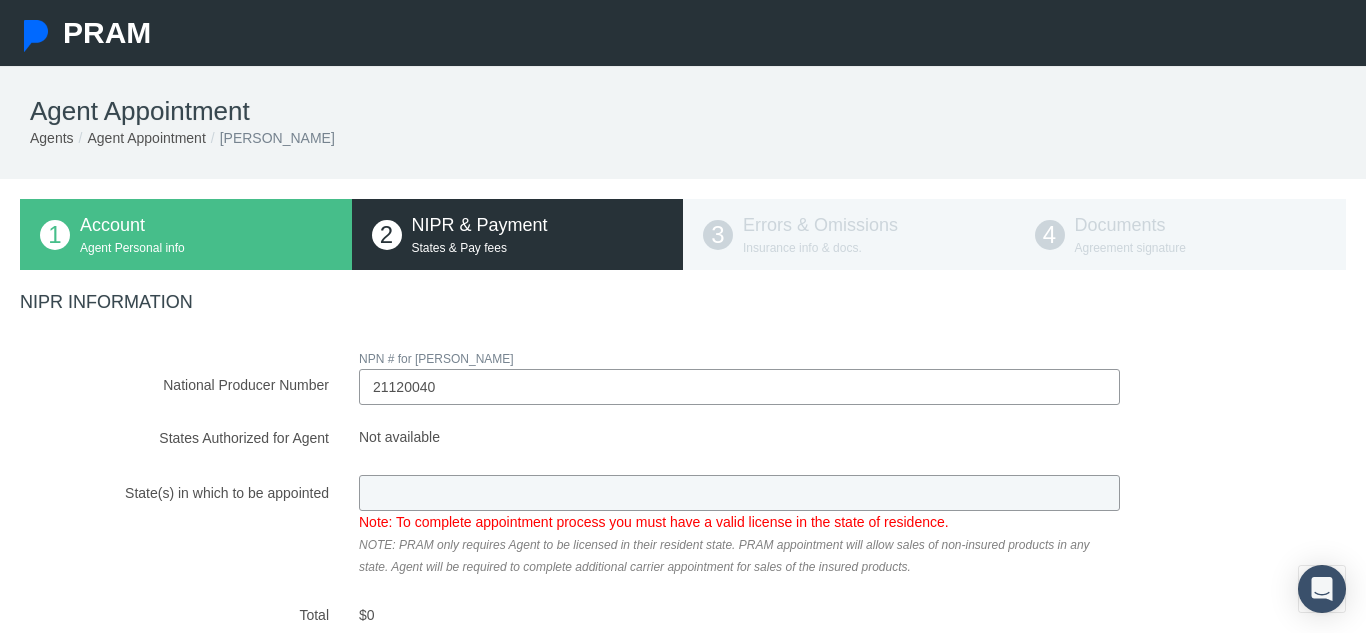 type on "21120040" 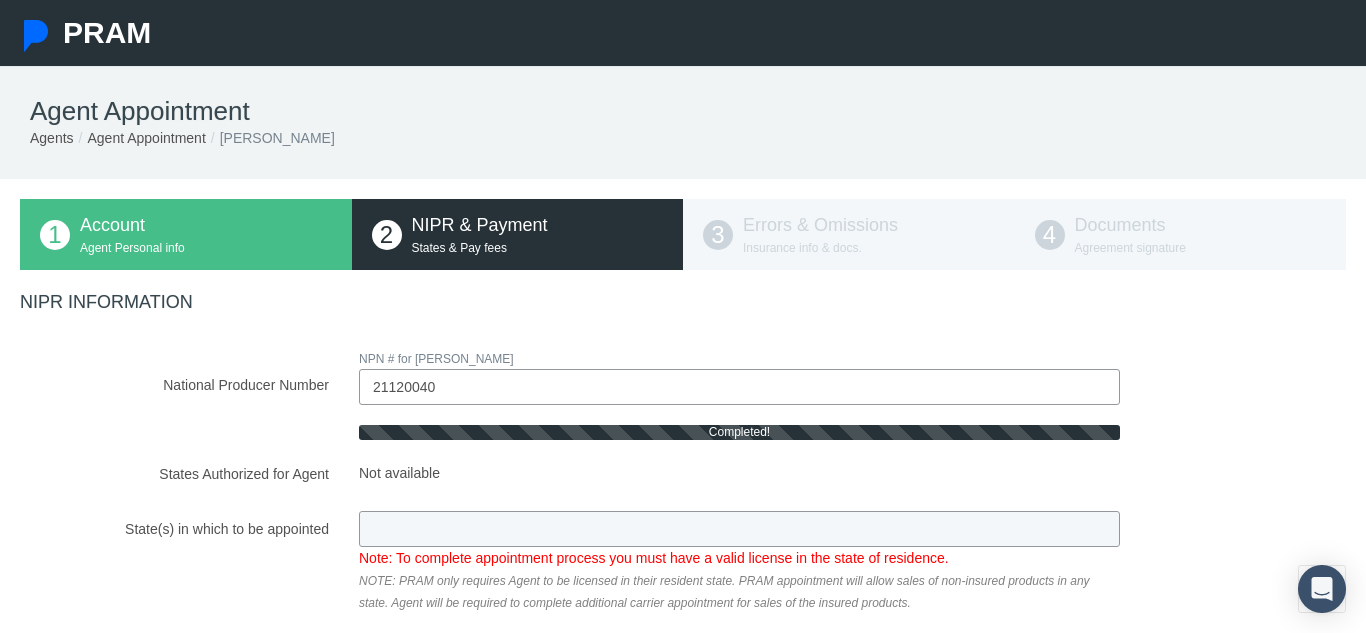 type on "ID" 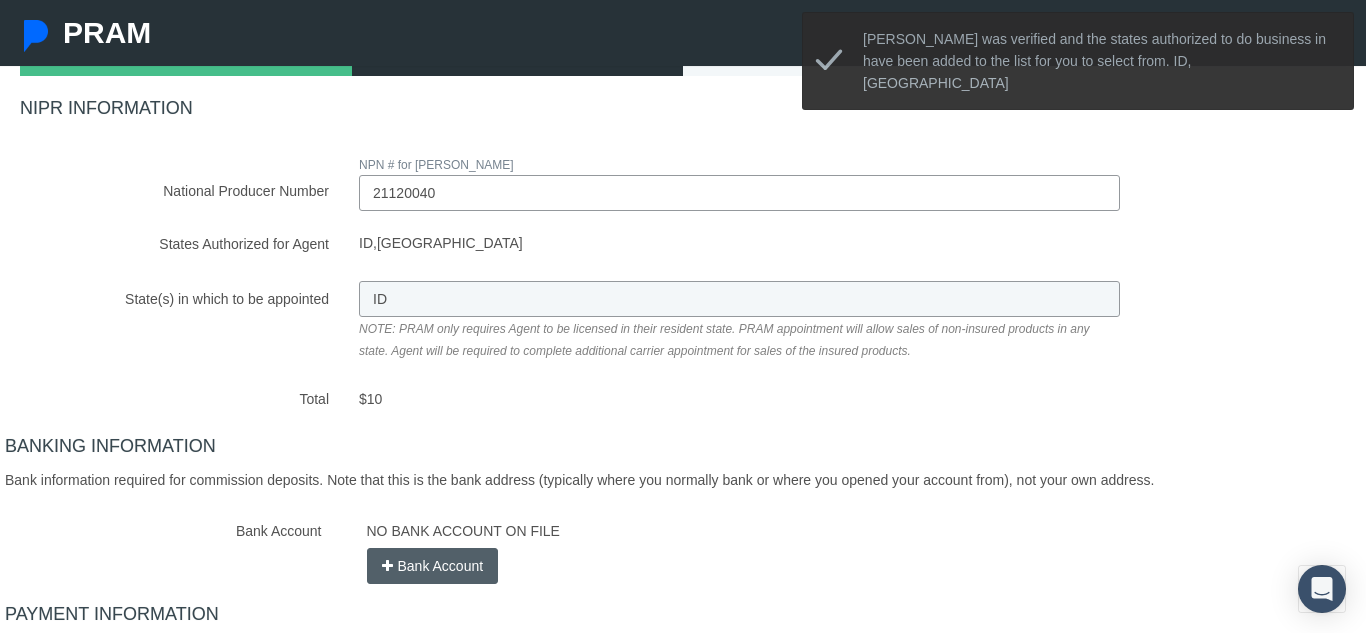 scroll, scrollTop: 205, scrollLeft: 0, axis: vertical 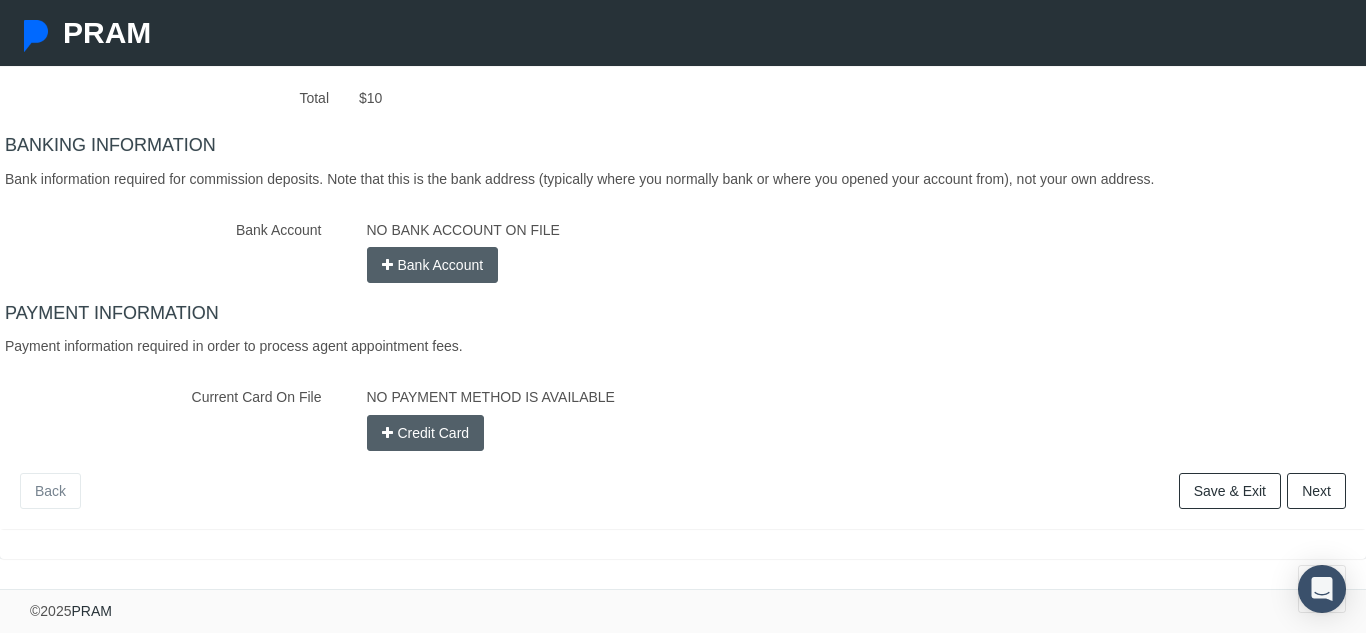 click on "Next" at bounding box center (1316, 491) 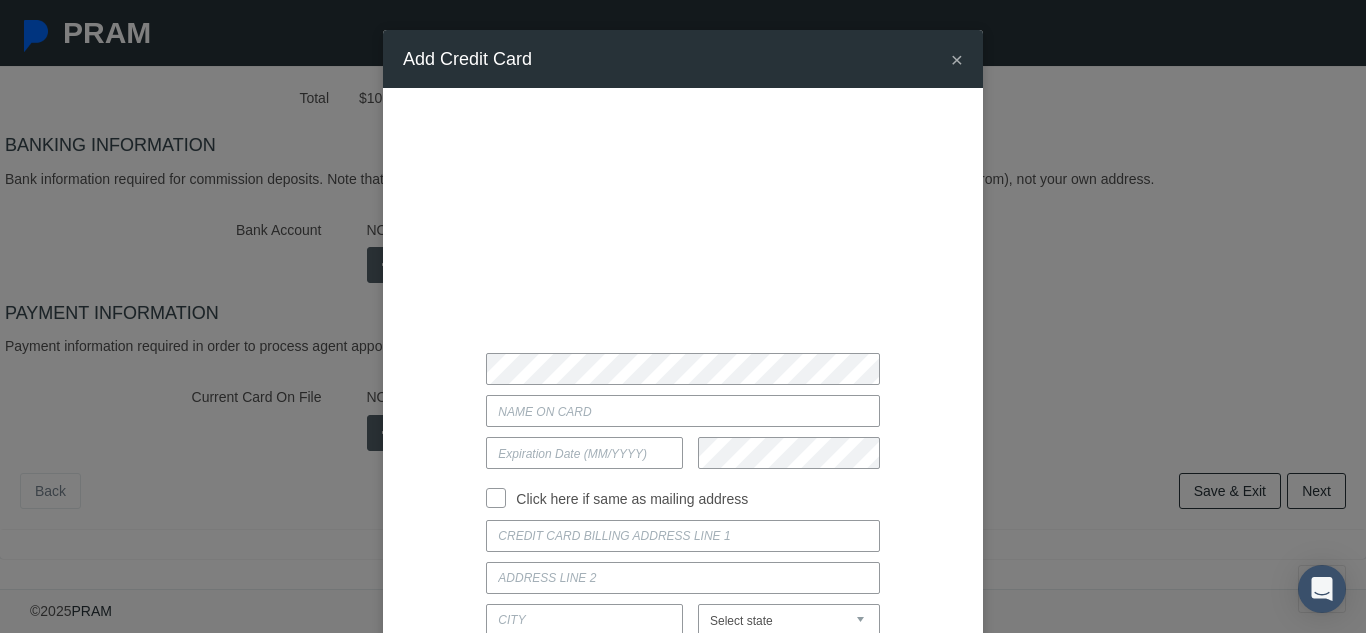 click on "Current Card On File" at bounding box center [682, 411] 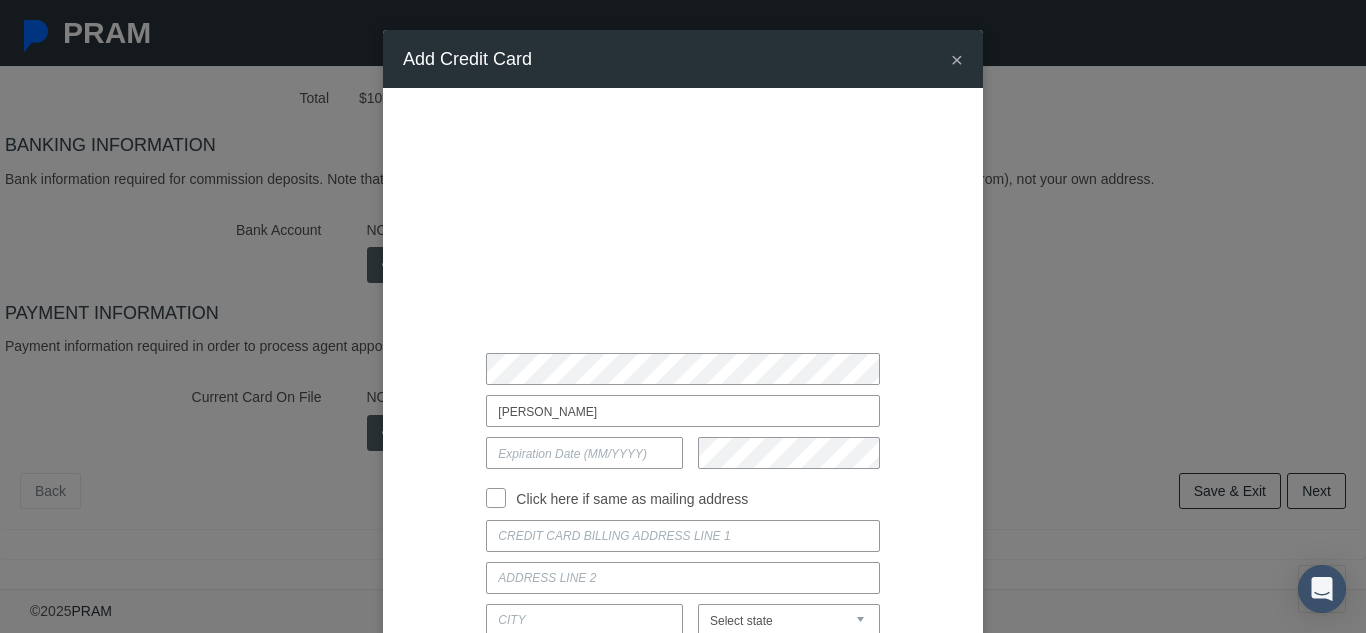 click at bounding box center [584, 453] 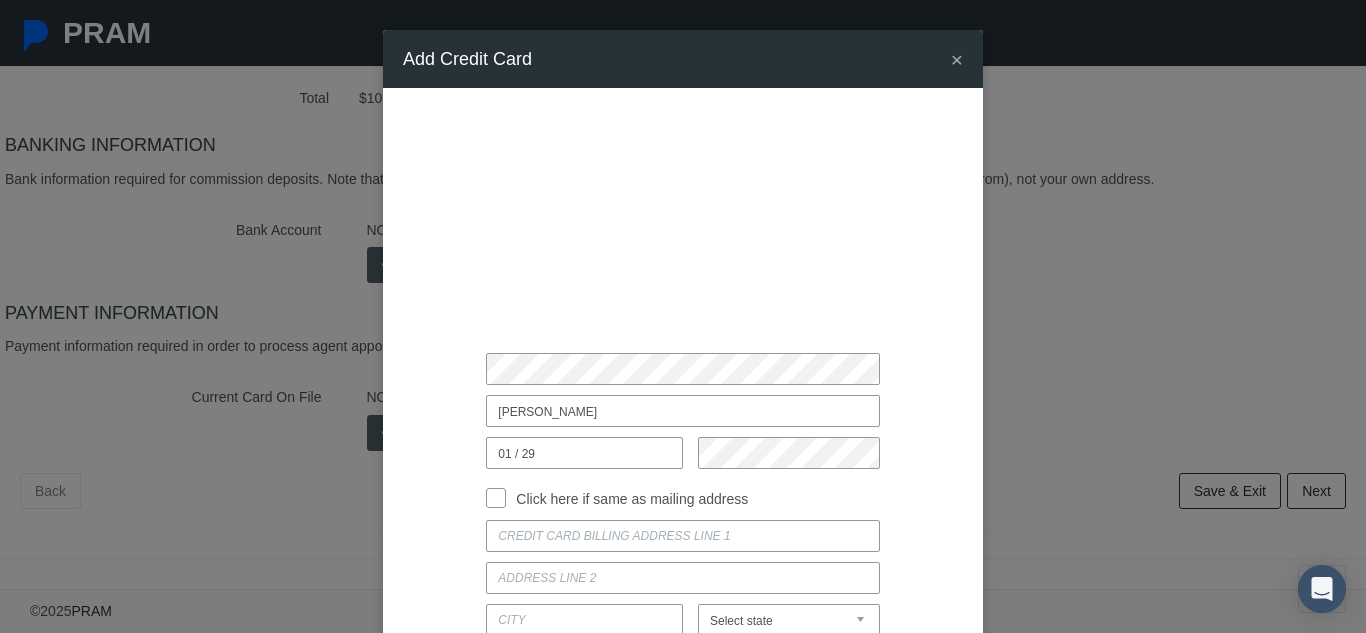 type on "01 / 29" 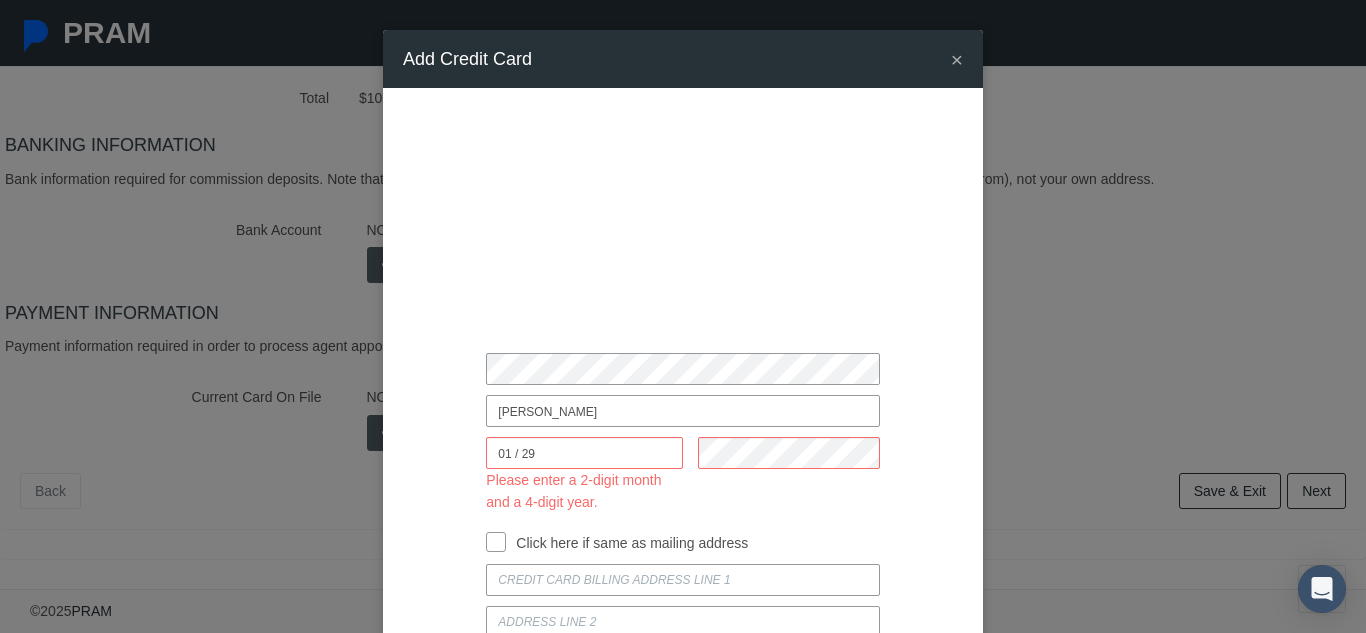 click at bounding box center [781, 475] 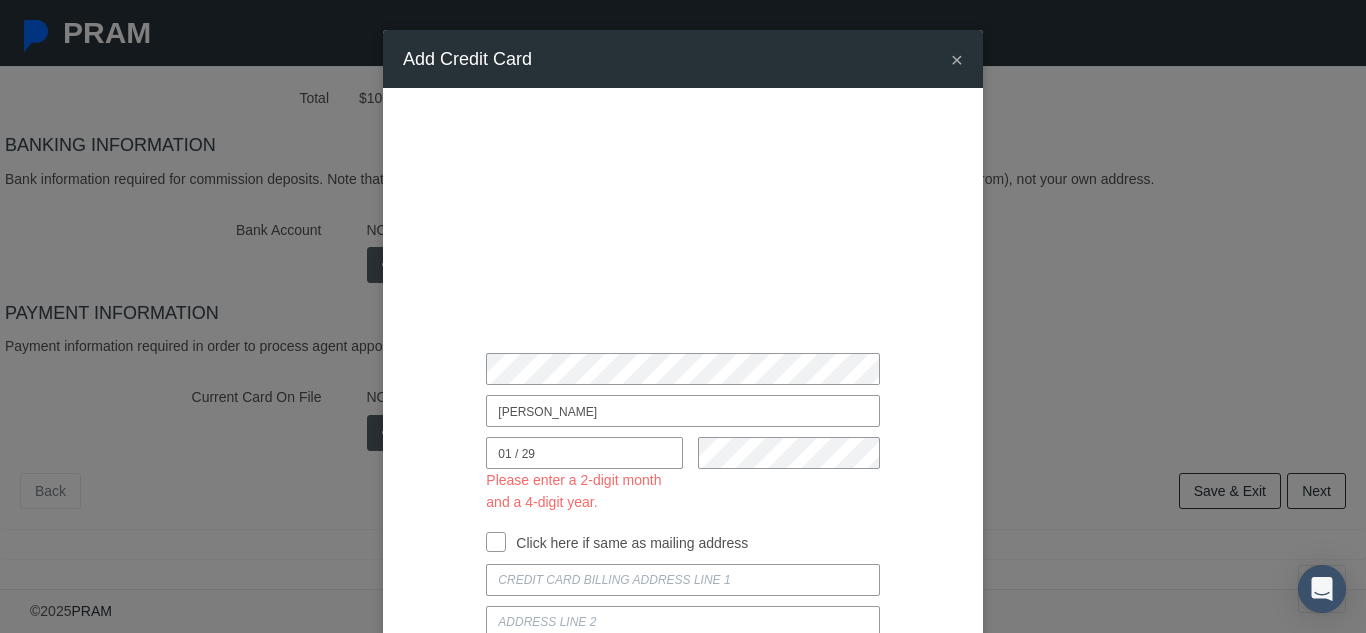 click on "Click here if same as mailing address" at bounding box center [496, 540] 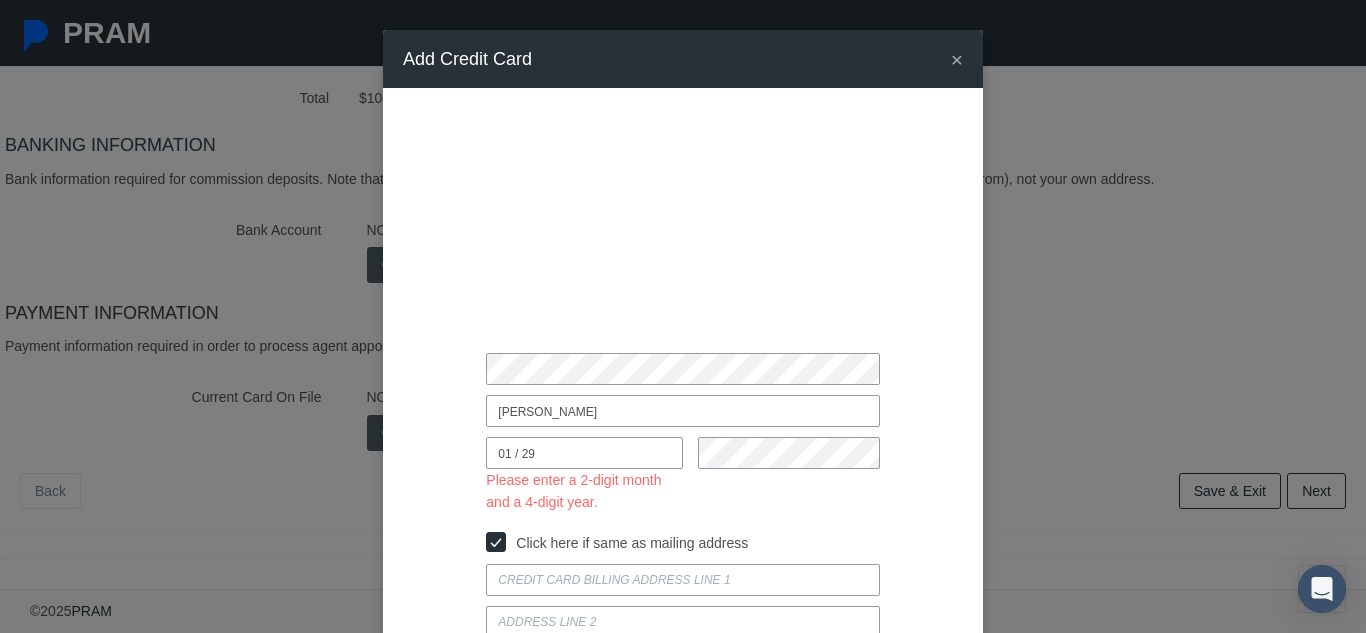 type on "2227 SOUTH LONGMONT AVENUE" 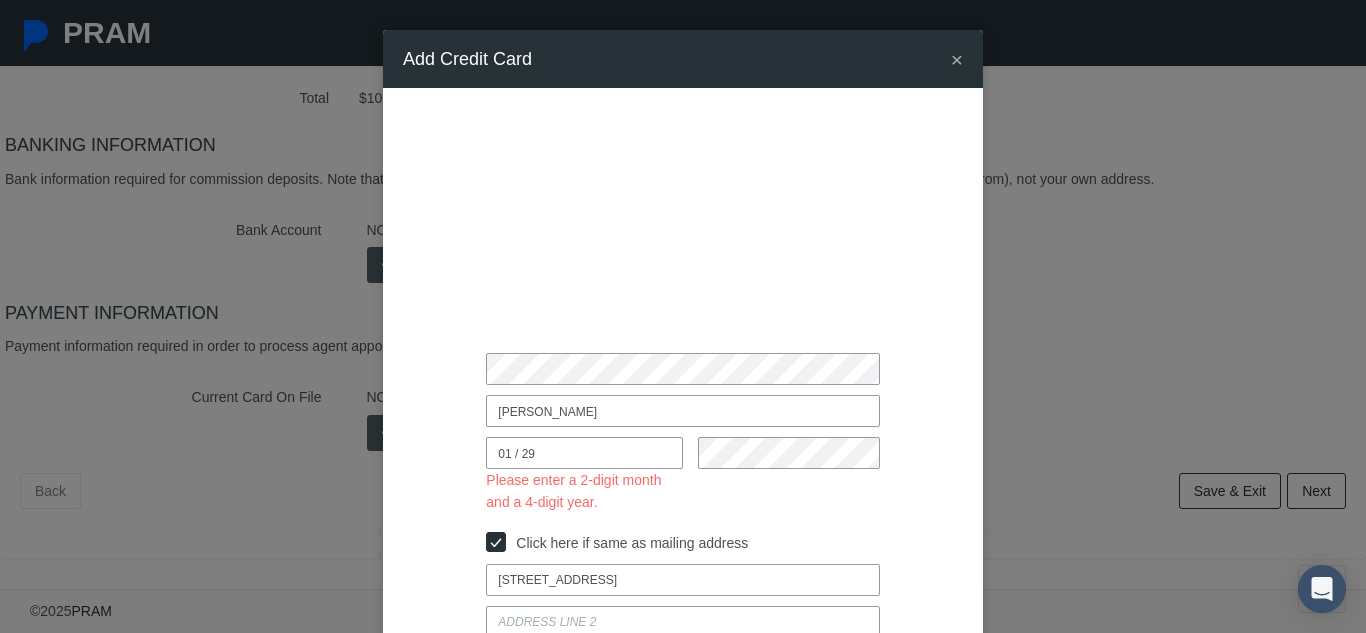 select on "ID" 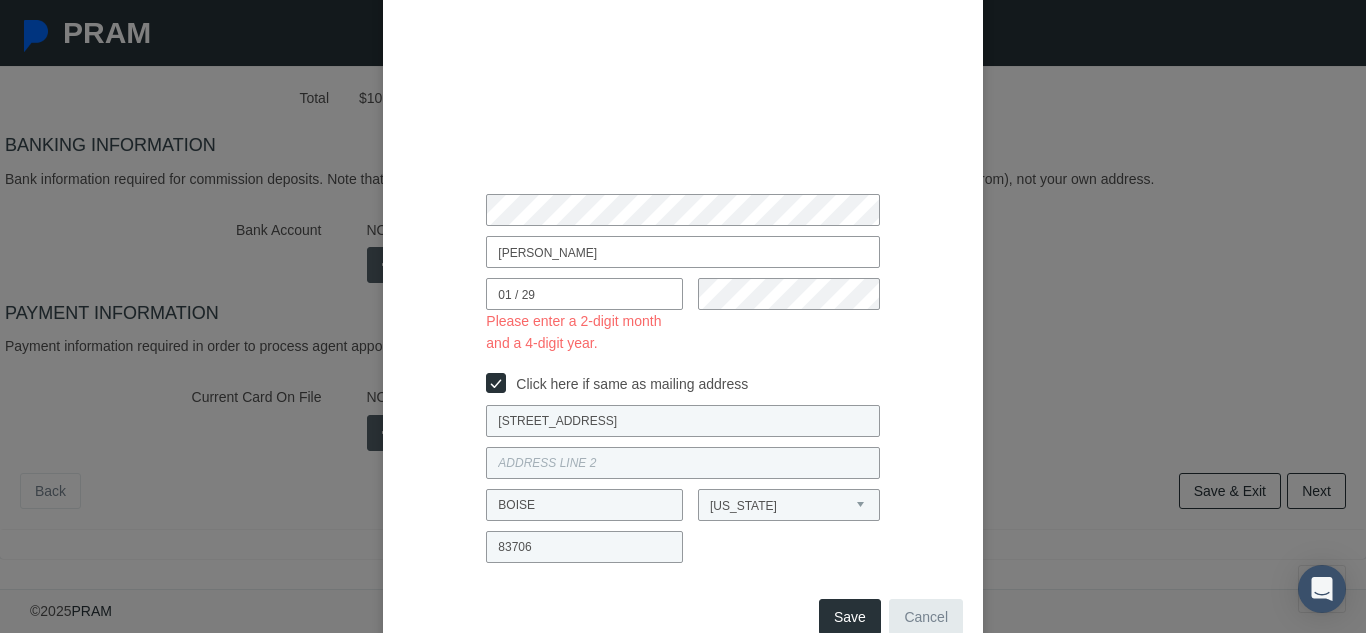 scroll, scrollTop: 174, scrollLeft: 0, axis: vertical 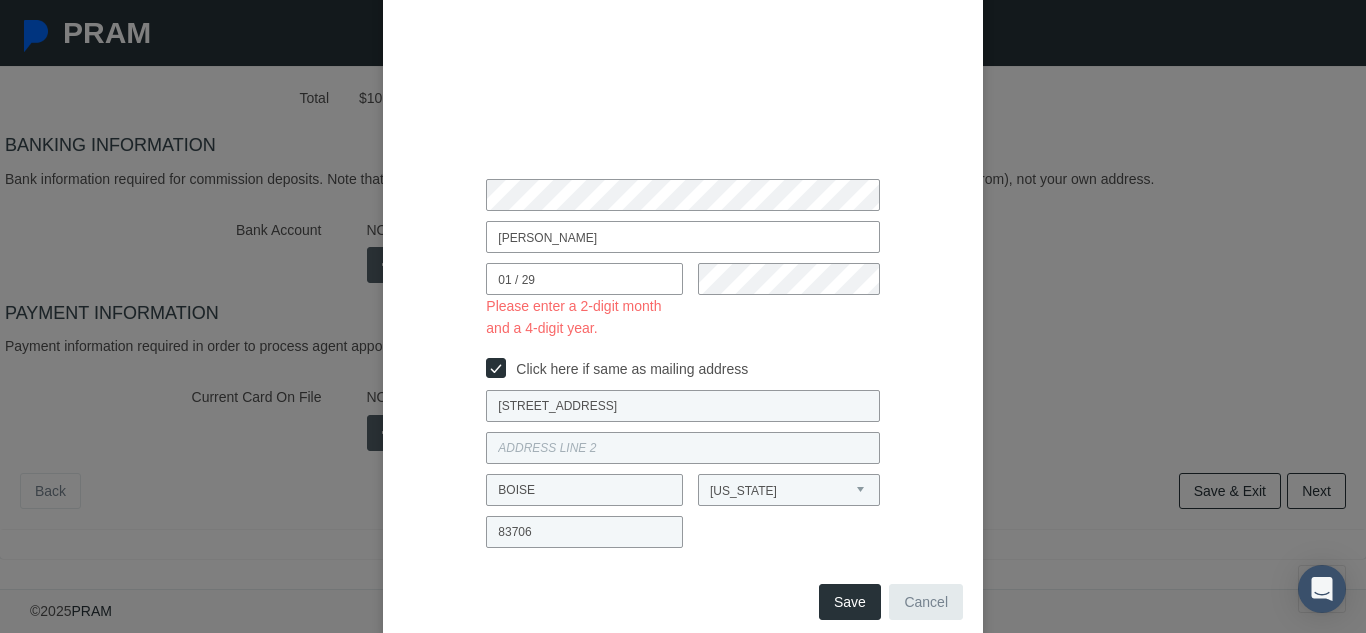 click on "Lina Georgieva
01 / 29 Please enter a 2-digit month and a 4-digit year.
Click here if same as mailing address
BOISE
Alabama" at bounding box center [683, 246] 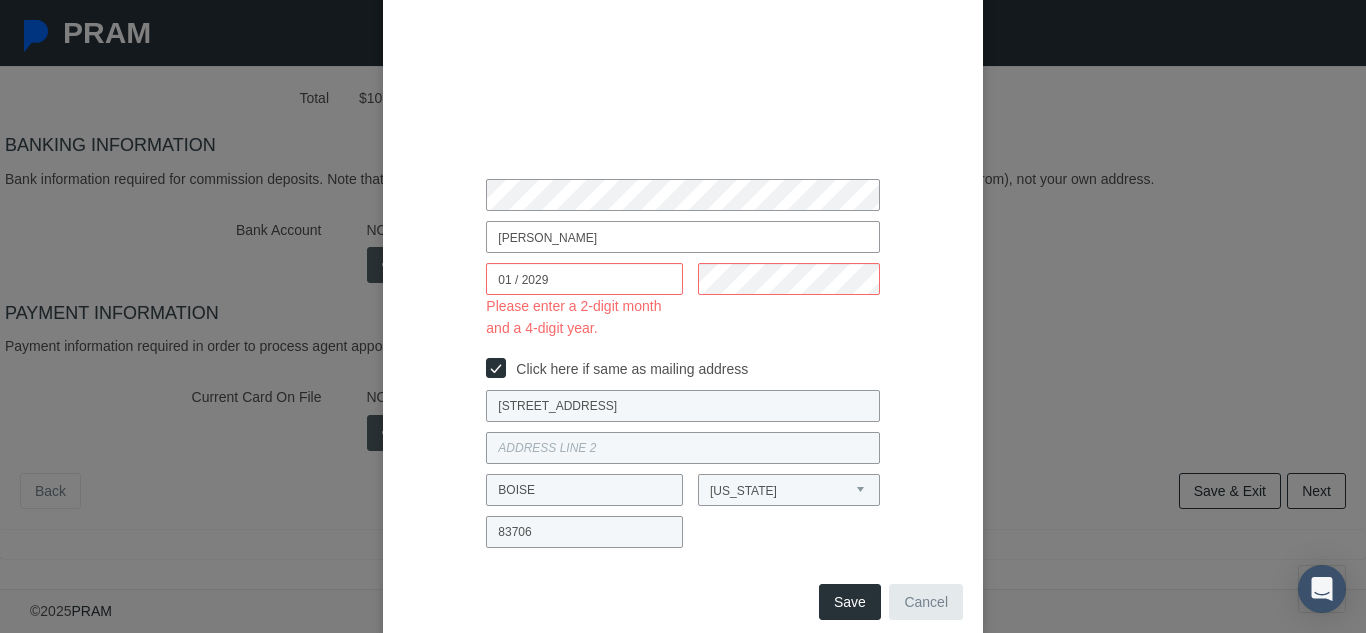 scroll, scrollTop: 167, scrollLeft: 0, axis: vertical 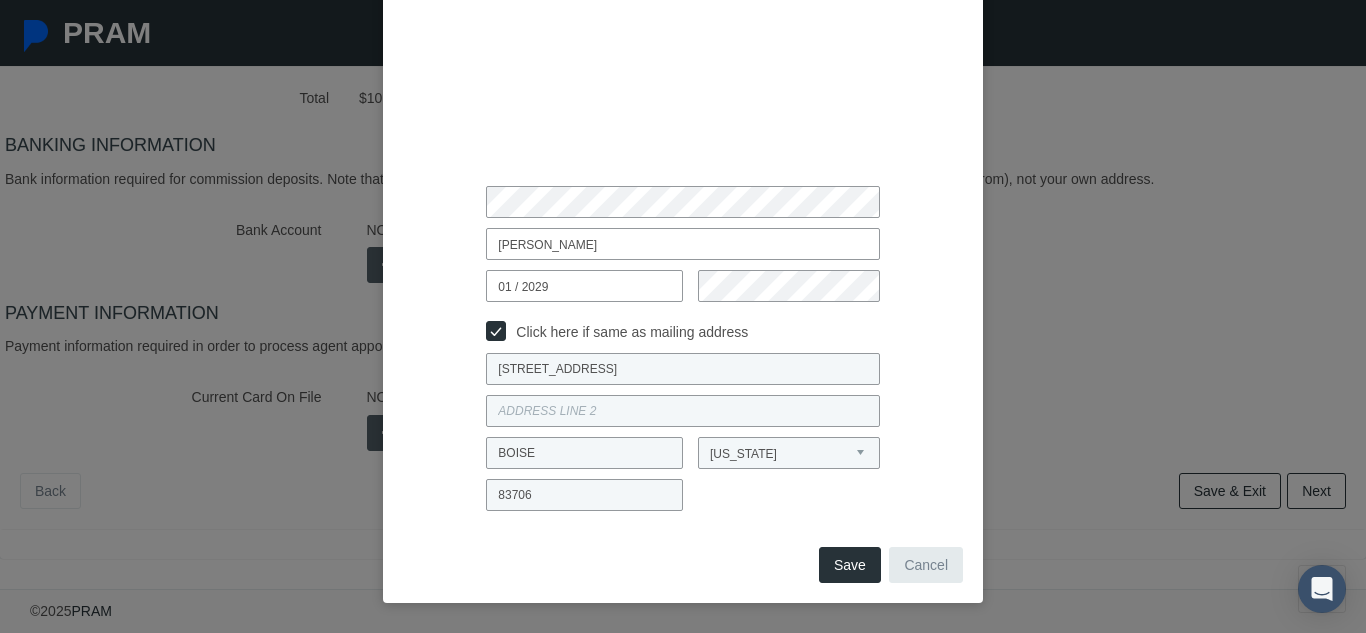type on "01 / 2029" 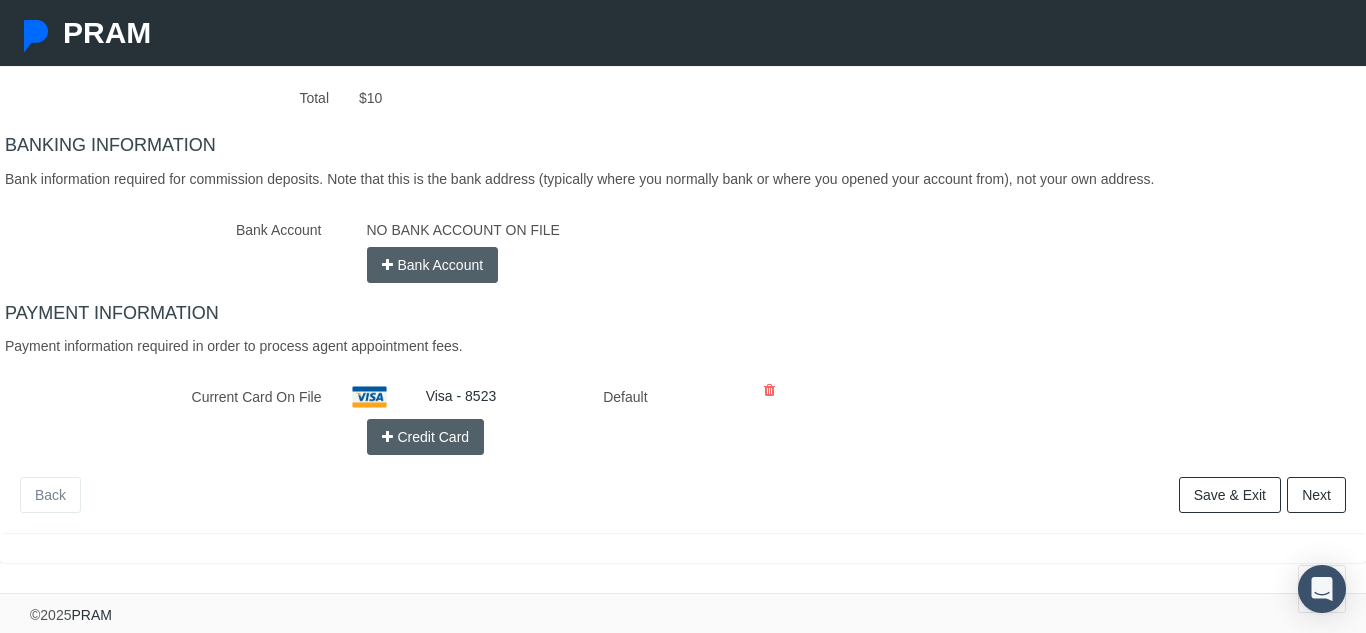 click on "Next" at bounding box center (1316, 495) 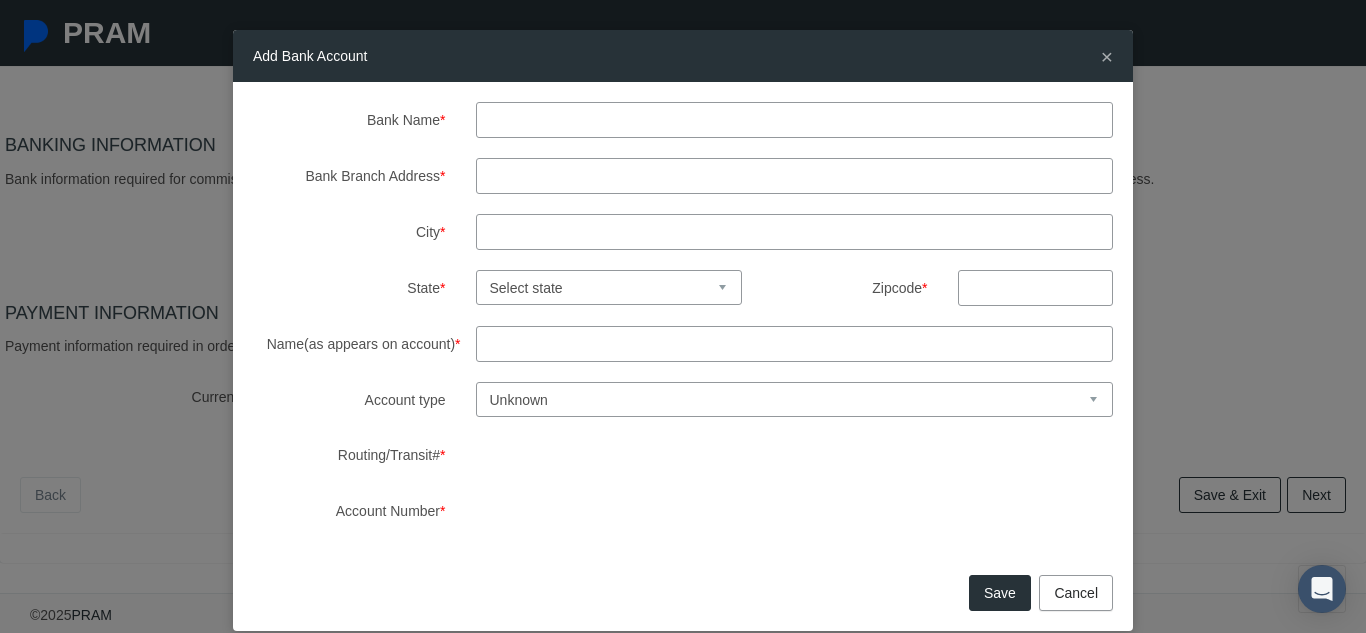 click on "Bank Name  *" at bounding box center (795, 120) 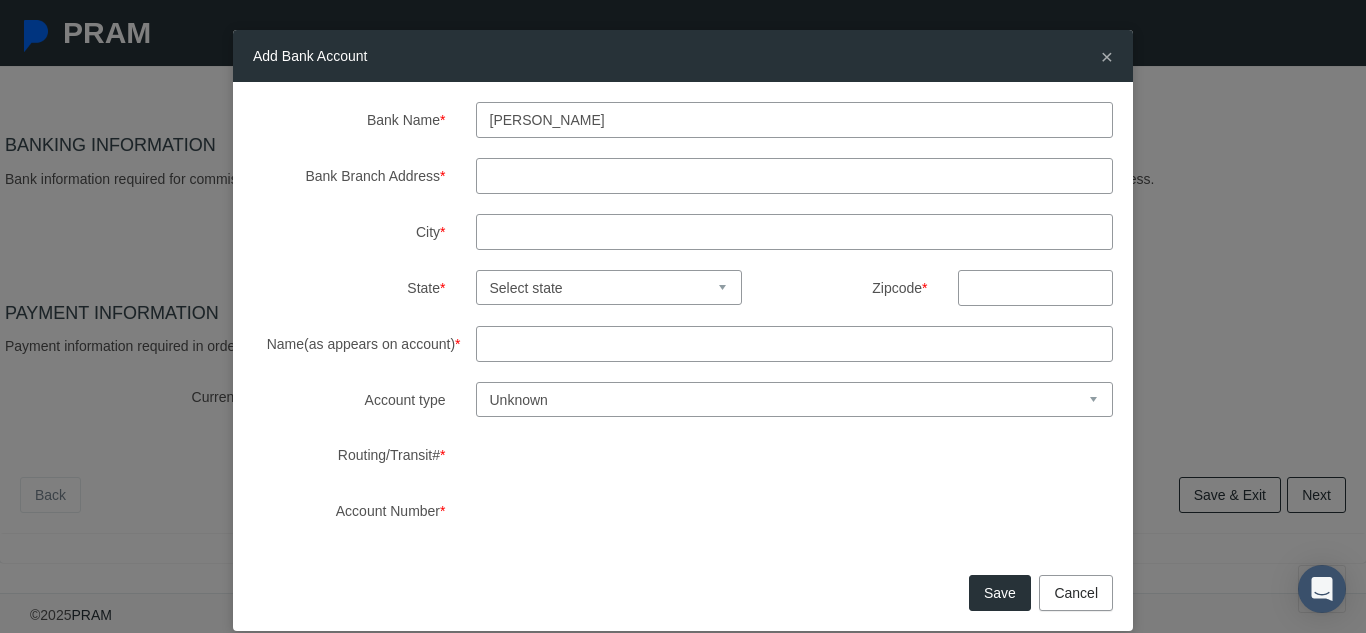 click on "Bank Branch Address  *" at bounding box center [795, 176] 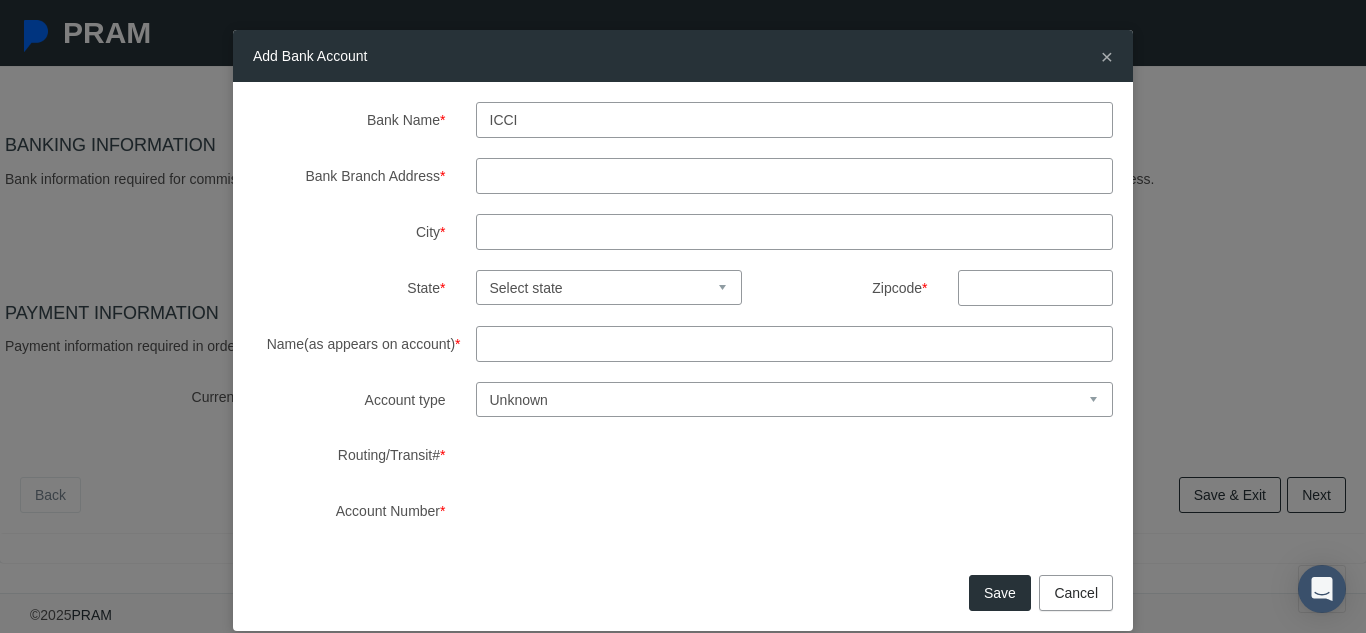 click on "ICCI" at bounding box center (795, 120) 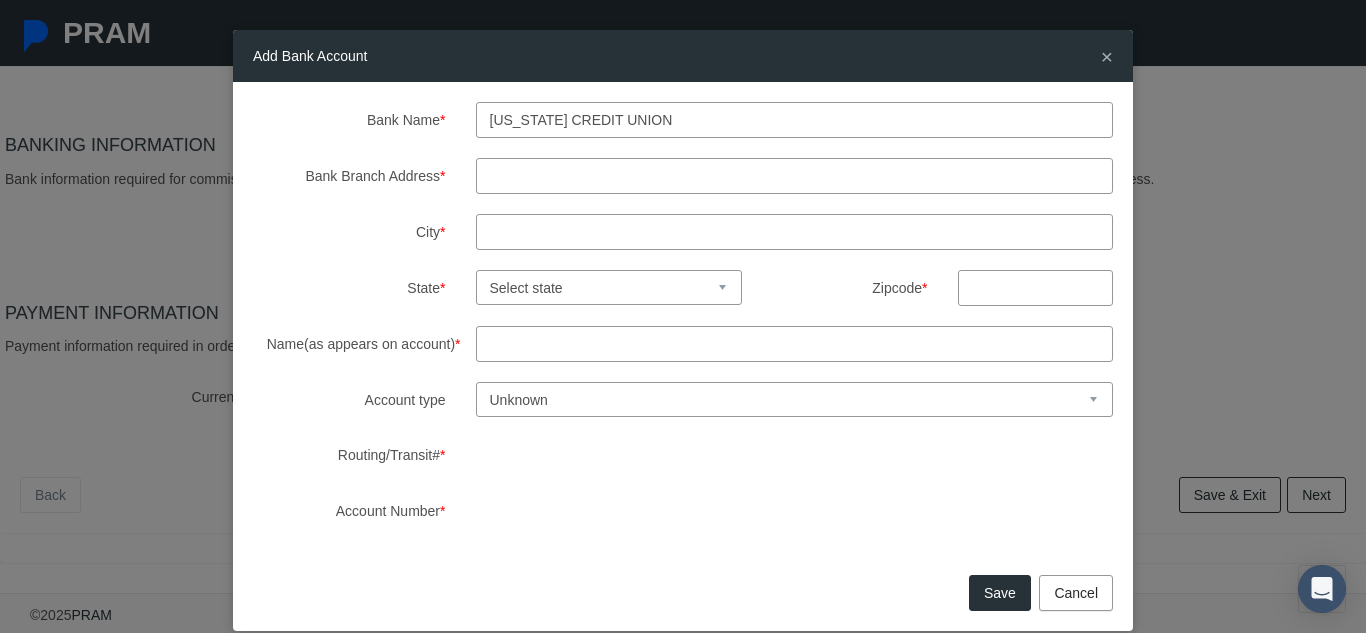 type on "Idaho Credit Union" 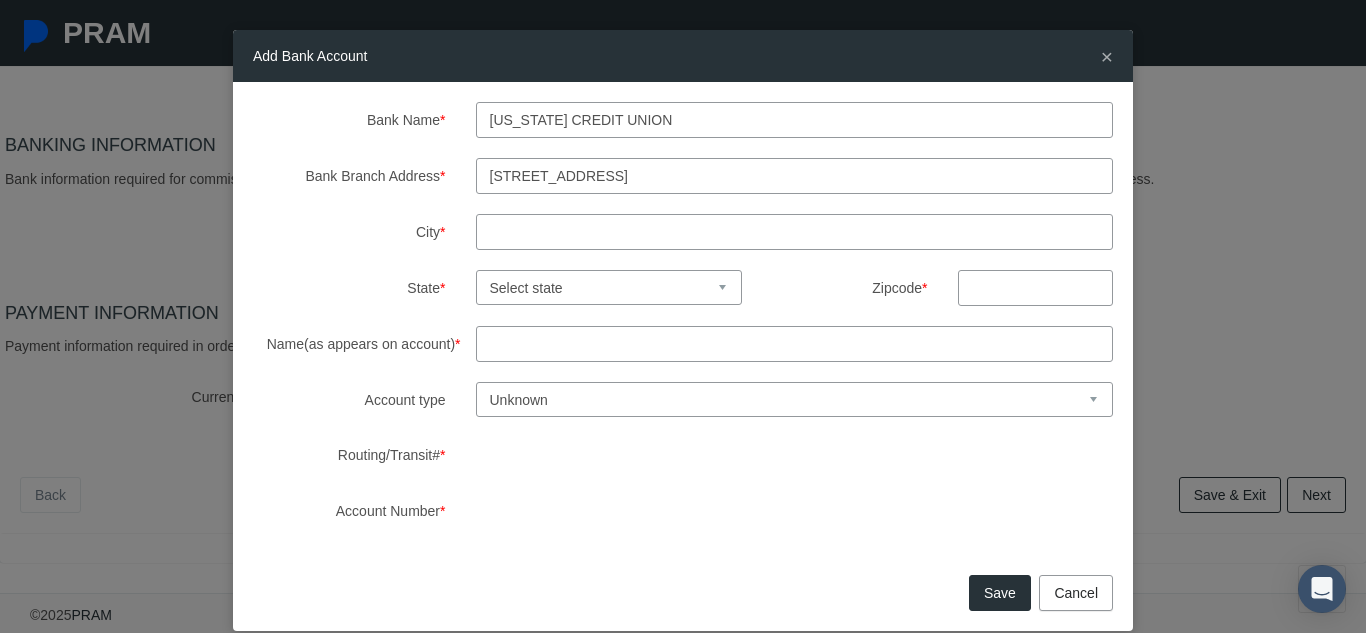 type on "775 s vista ave" 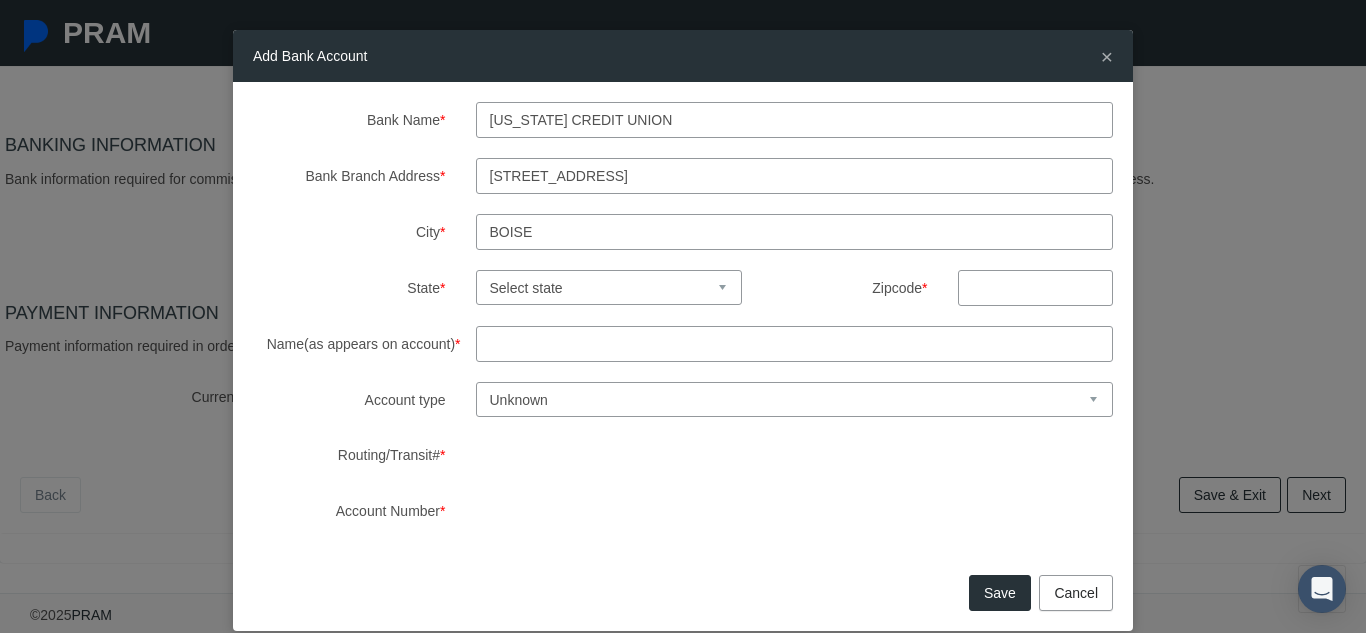 type on "Boise" 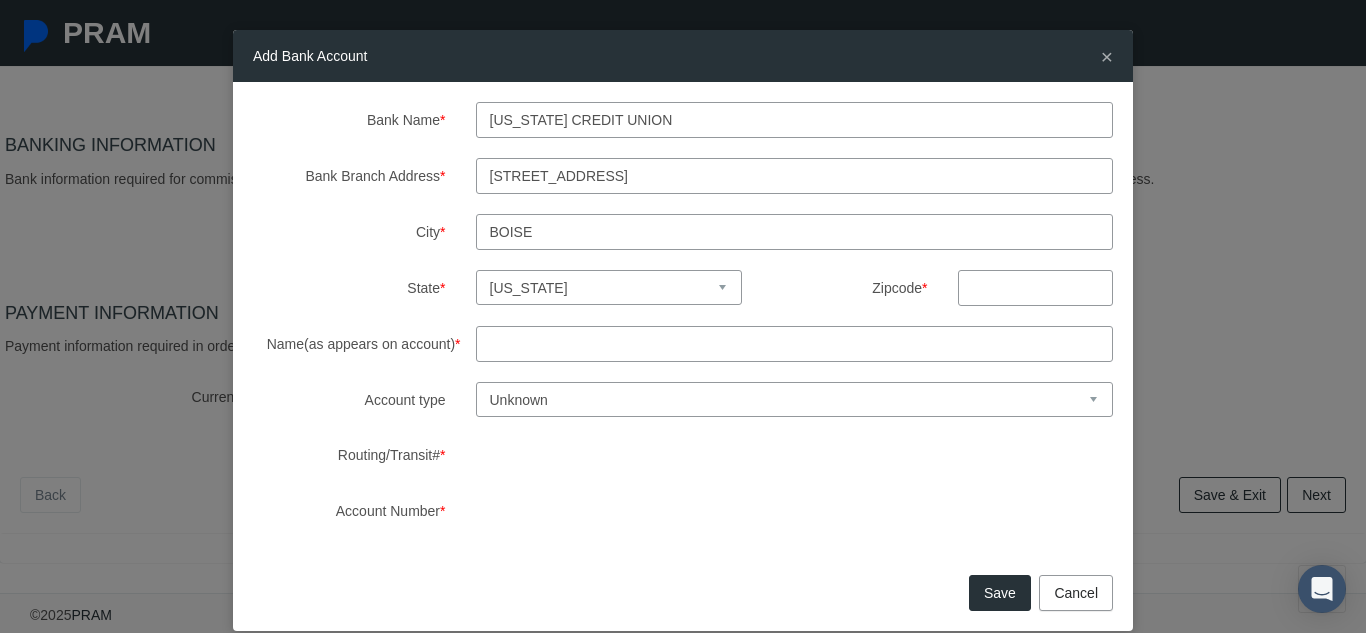 click on "Select state
Alabama
Alaska
Arizona
Arkansas
California
Colorado
Connecticut
Delaware
Florida
Georgia
Hawaii
Idaho
Illinois
Indiana
Iowa
Kansas
Kentucky
Louisiana
Maine
Maryland
Massachusetts
Michigan
Minnesota
Mississippi
Missouri
Montana
Nebraska
Nevada
New Hampshire
New Jersey
New Mexico
New York
North Carolina
North Dakota
Ohio
Oklahoma
Oregon
Pennsylvania
Puerto Rico
Rhode Island
South Carolina
South Dakota
Tennessee
Texas
Utah
Vermont
Virginia
Washington
Washington, DC
West Virginia
Wisconsin
Wyoming" at bounding box center (609, 287) 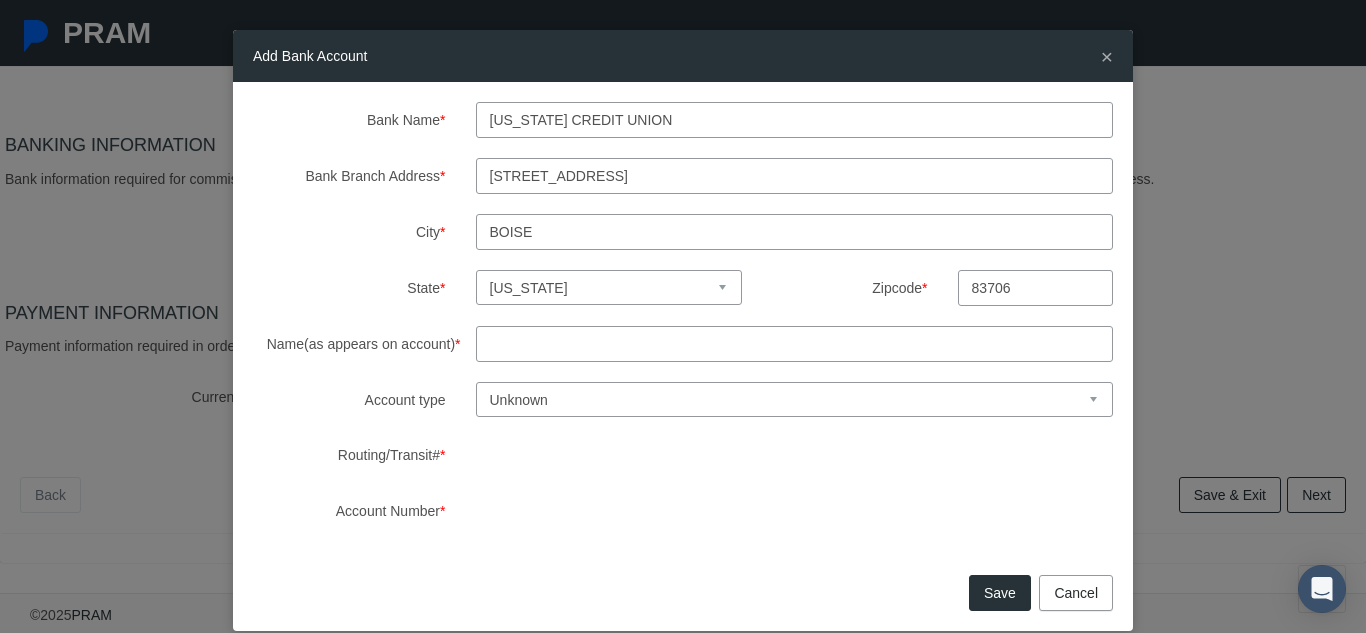 type on "83706" 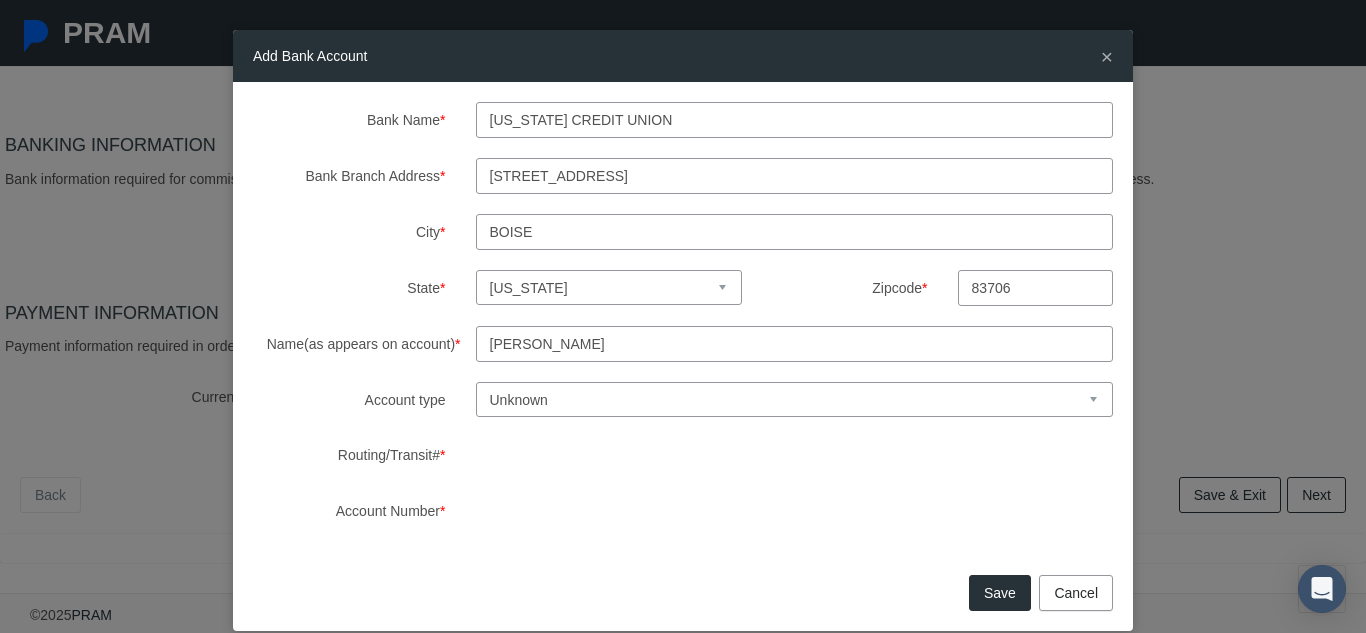 click on "Lina P Georgieva" at bounding box center [795, 344] 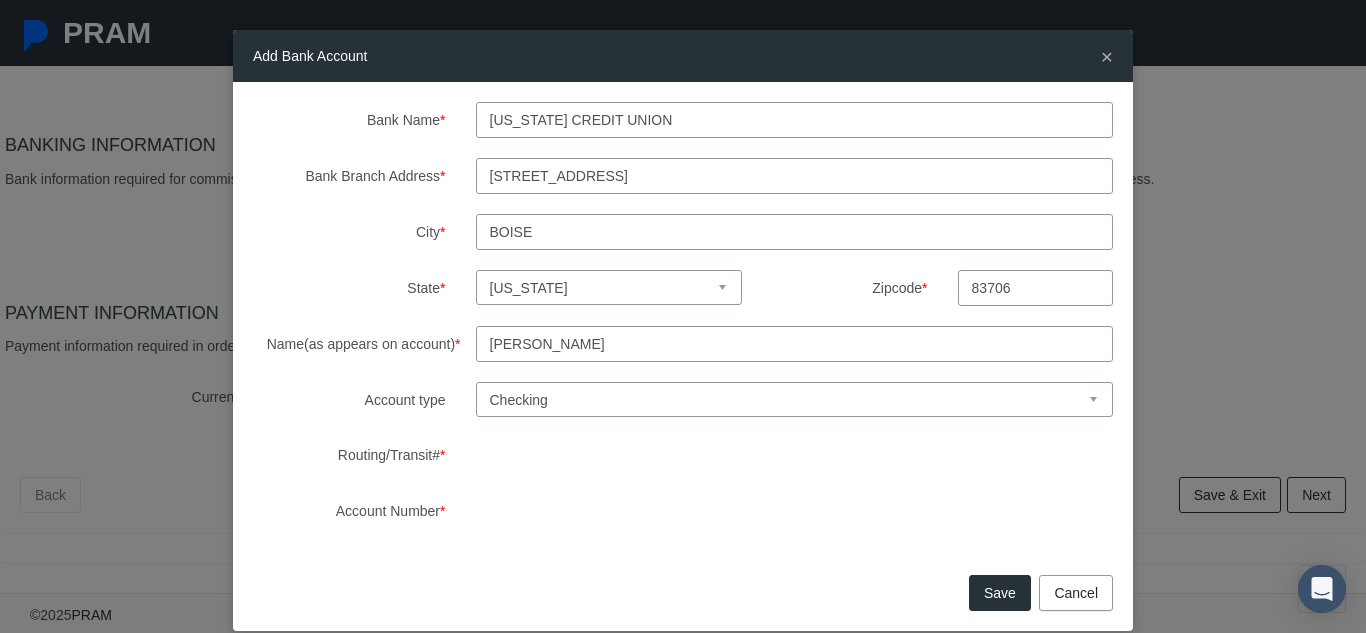 click on "Unknown
Checking
Savings" at bounding box center [795, 399] 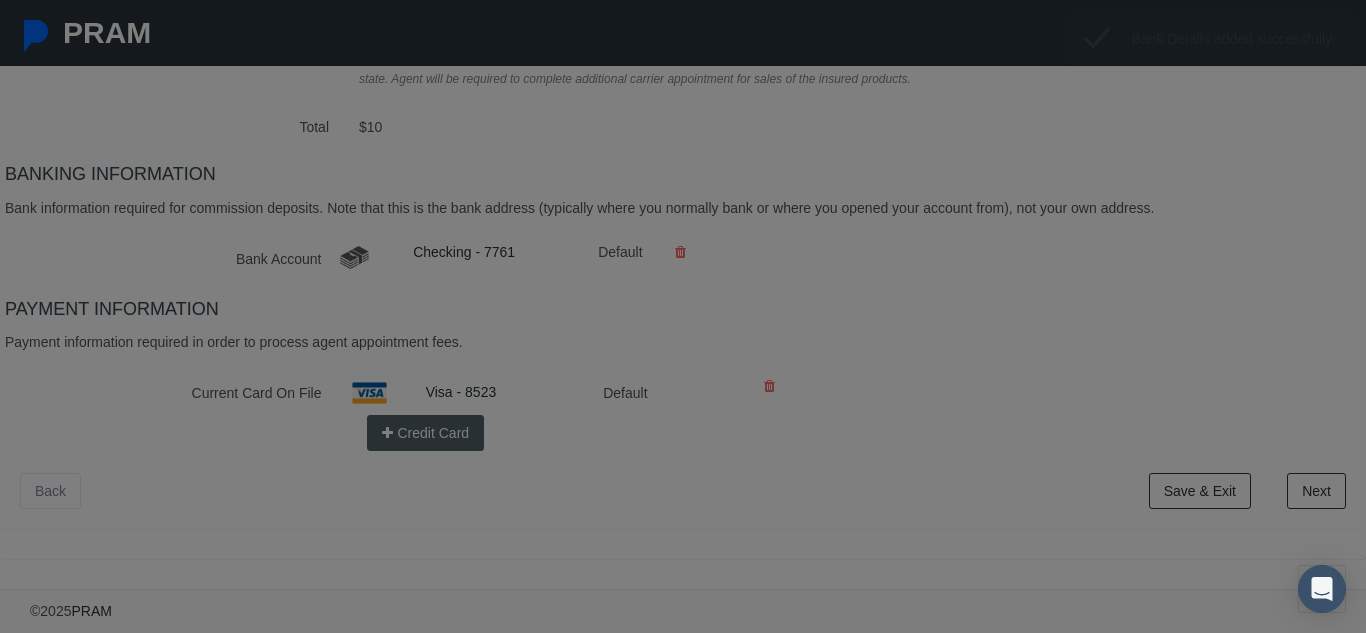 scroll, scrollTop: 466, scrollLeft: 0, axis: vertical 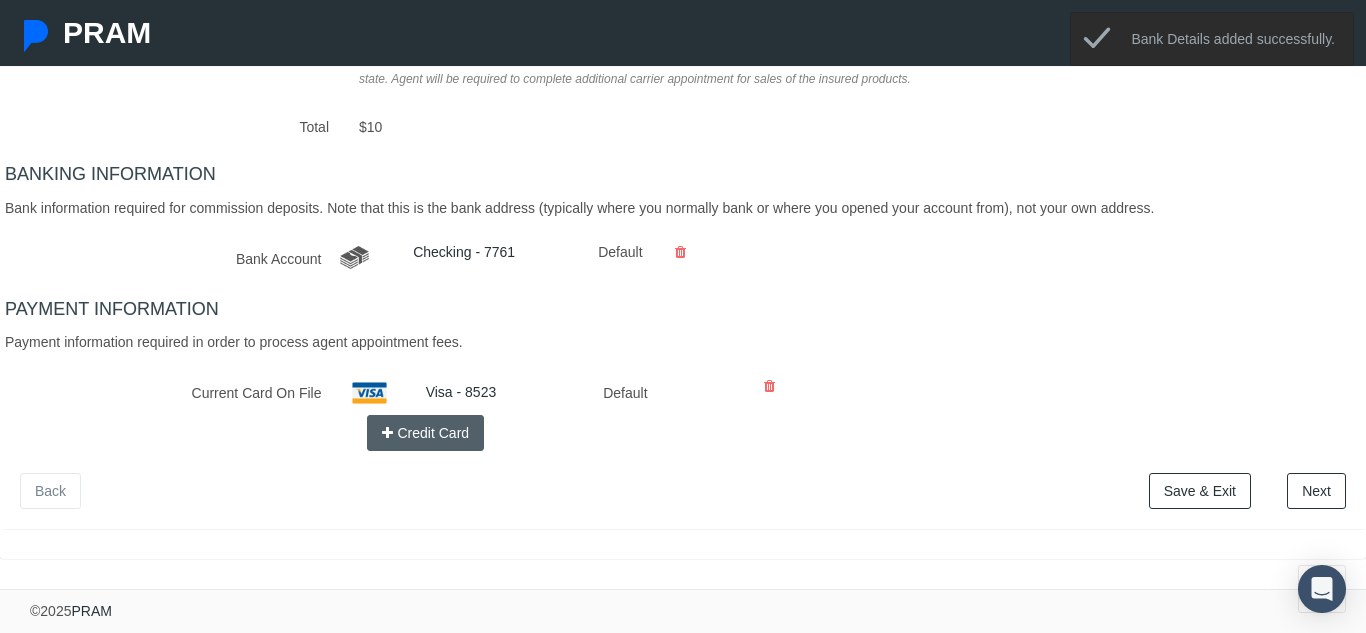click on "Next" at bounding box center [1316, 491] 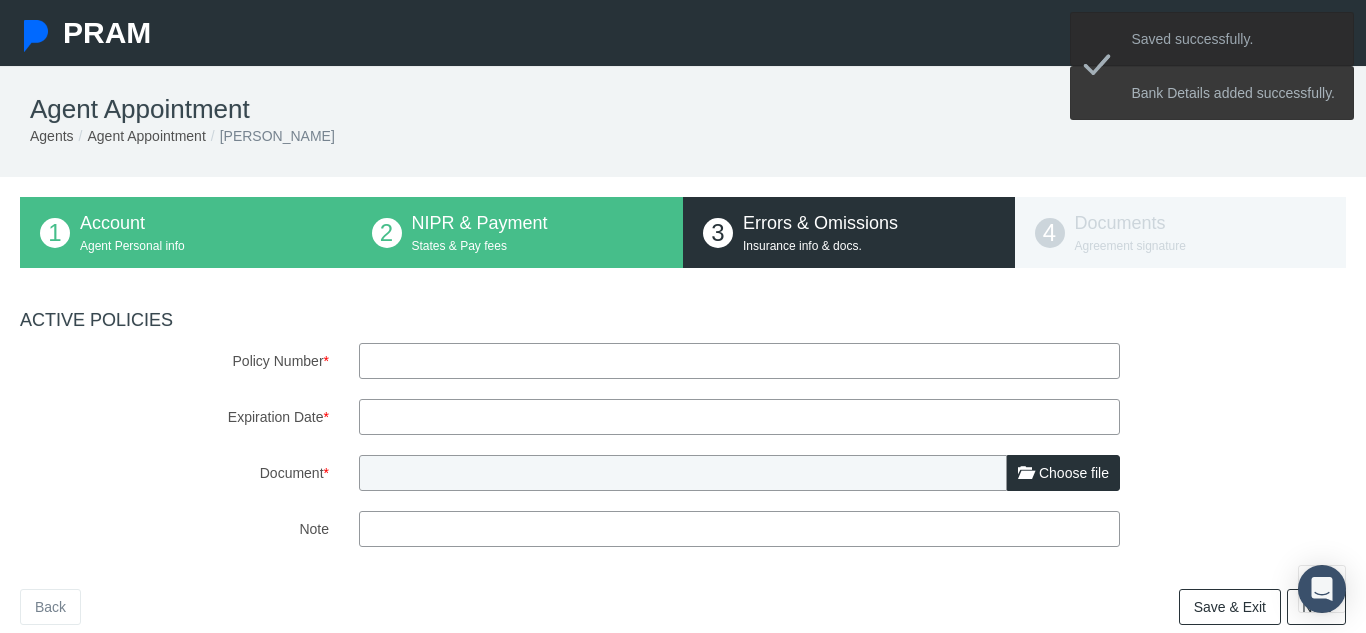 scroll, scrollTop: 0, scrollLeft: 0, axis: both 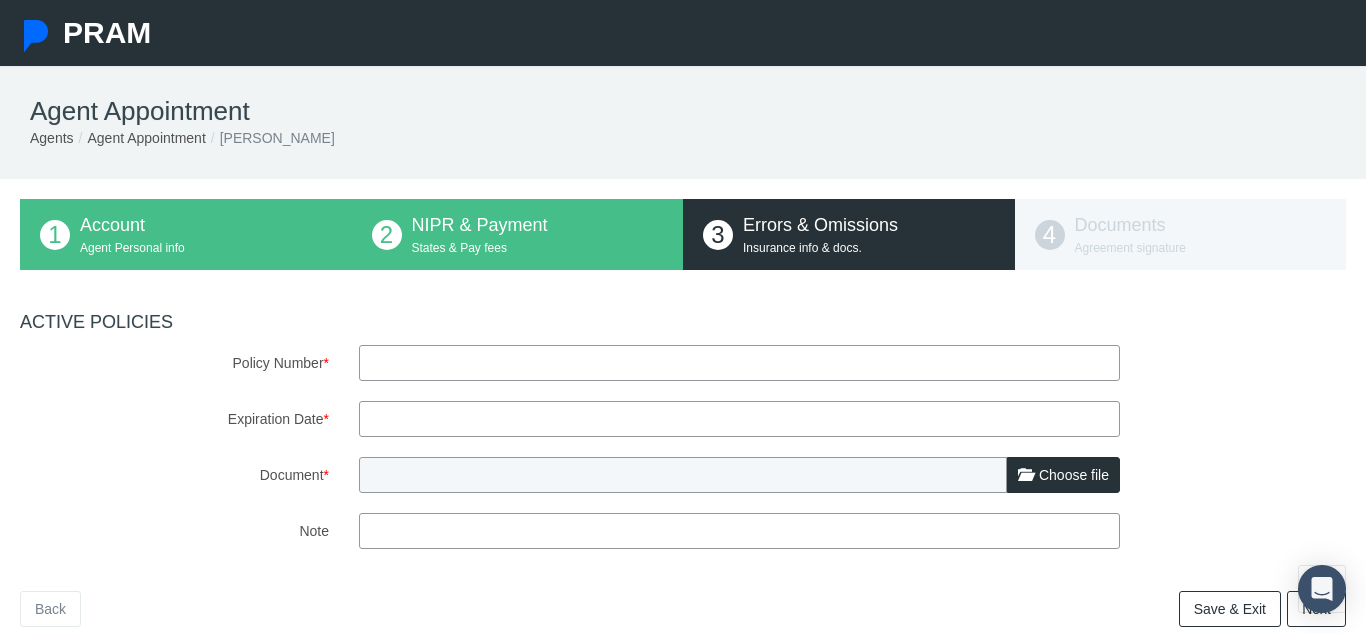 click on "Policy Number  *" at bounding box center (739, 363) 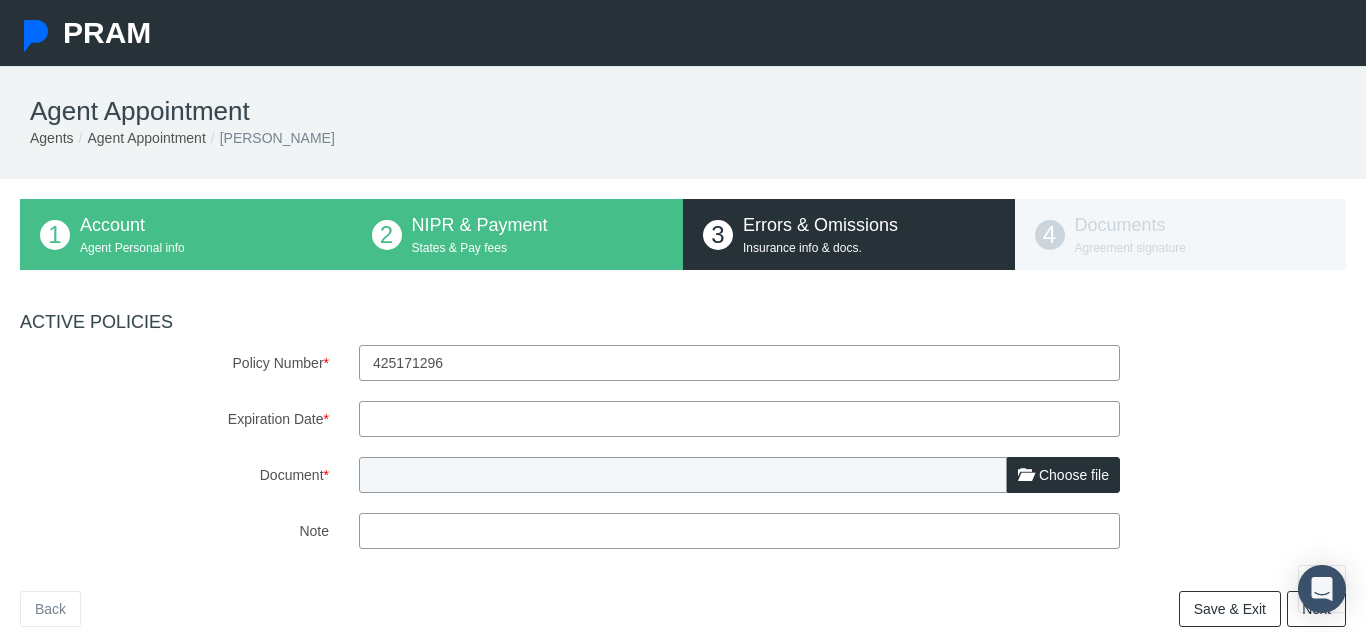 type on "425171296" 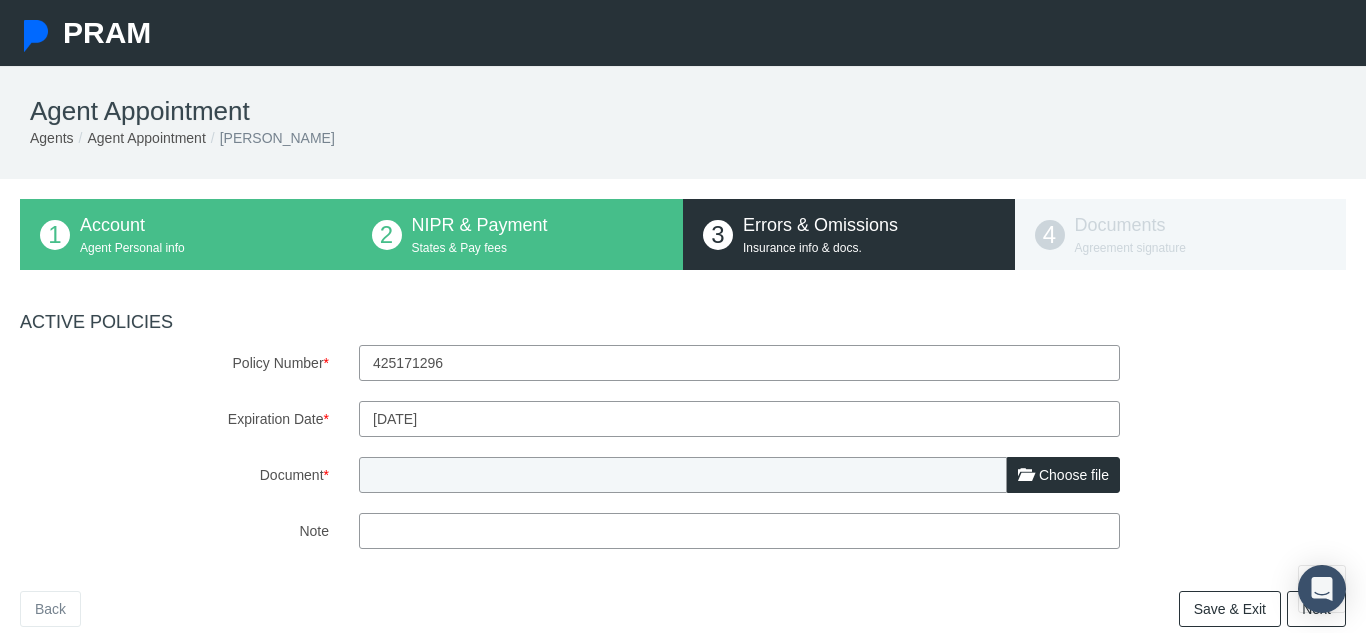 type on "7/1/2026" 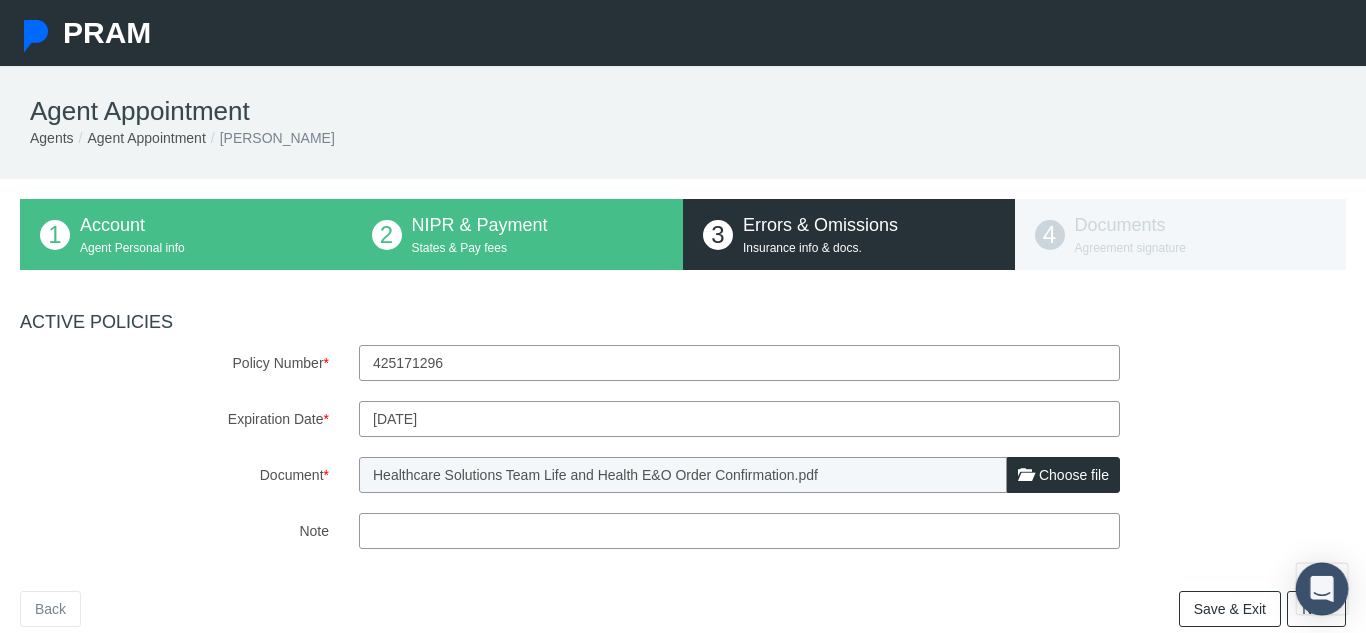click at bounding box center (1322, 589) 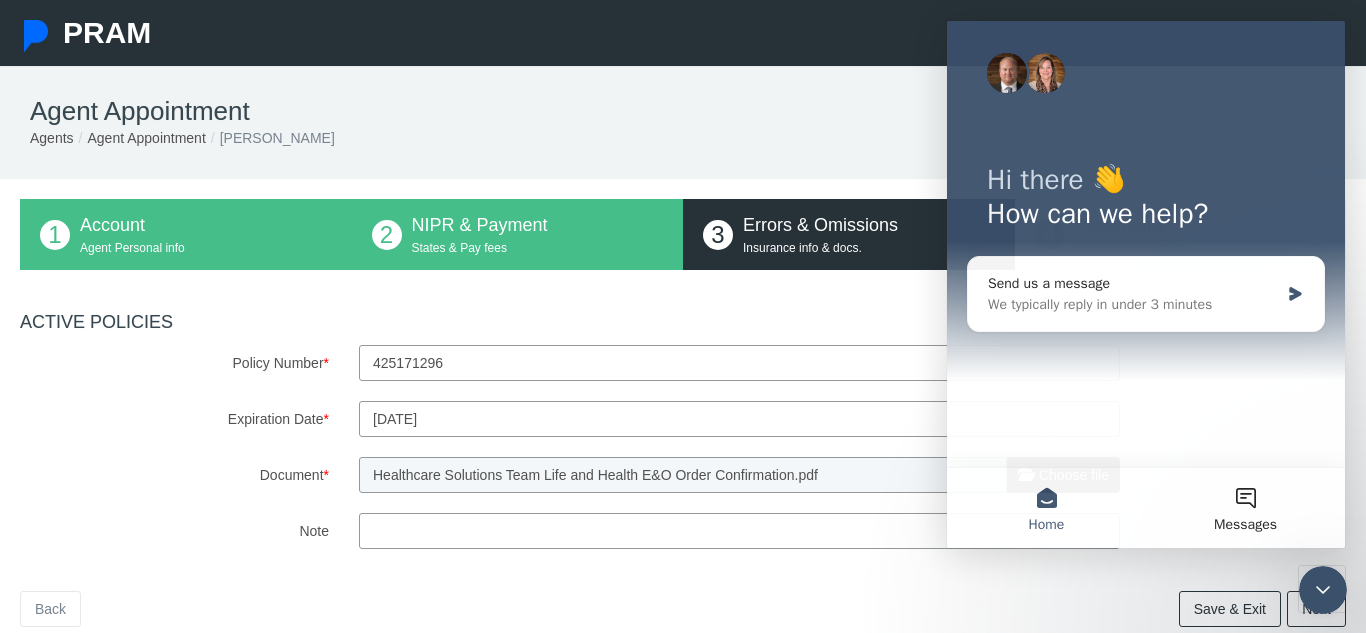 scroll, scrollTop: 0, scrollLeft: 0, axis: both 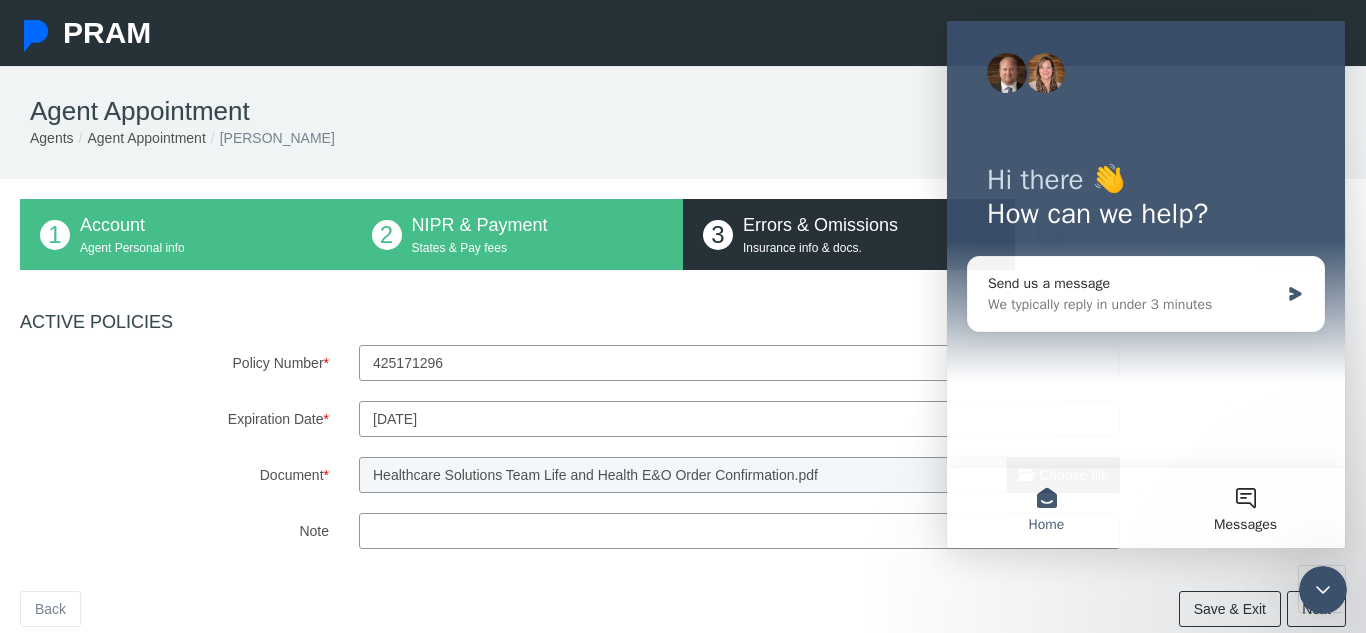 click on "Hi there 👋 How can we help? Send us a message We typically reply in under 3 minutes" at bounding box center [1146, 244] 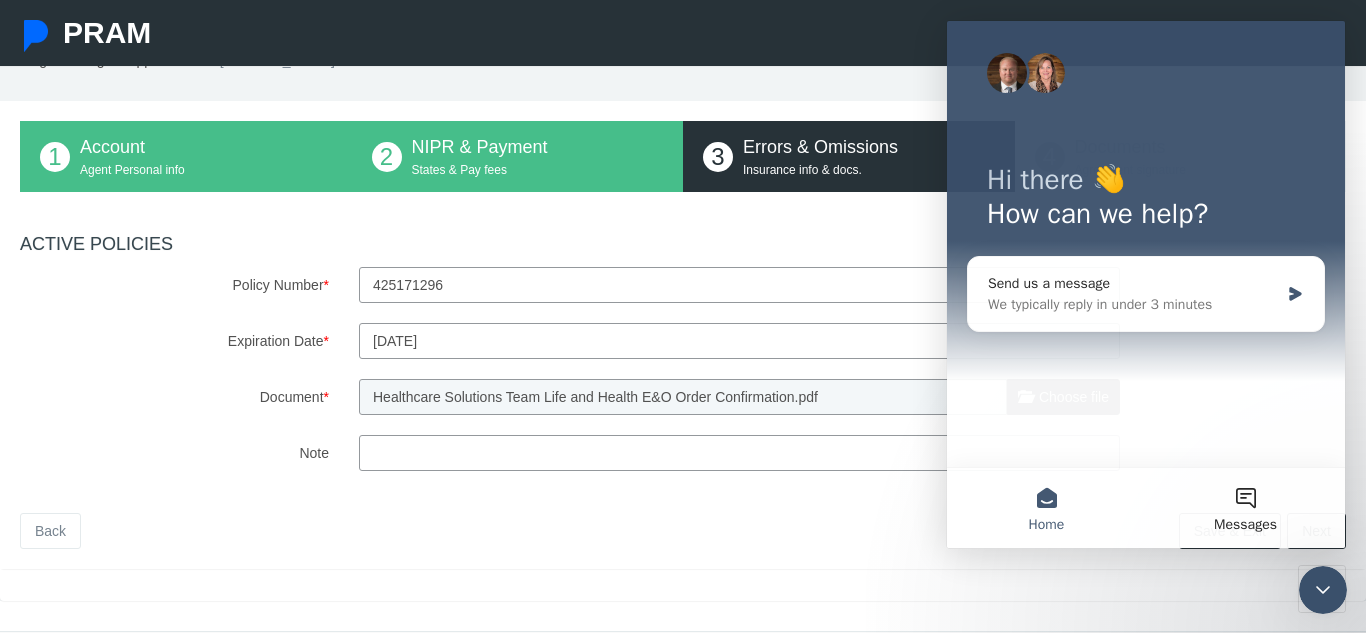 scroll, scrollTop: 81, scrollLeft: 0, axis: vertical 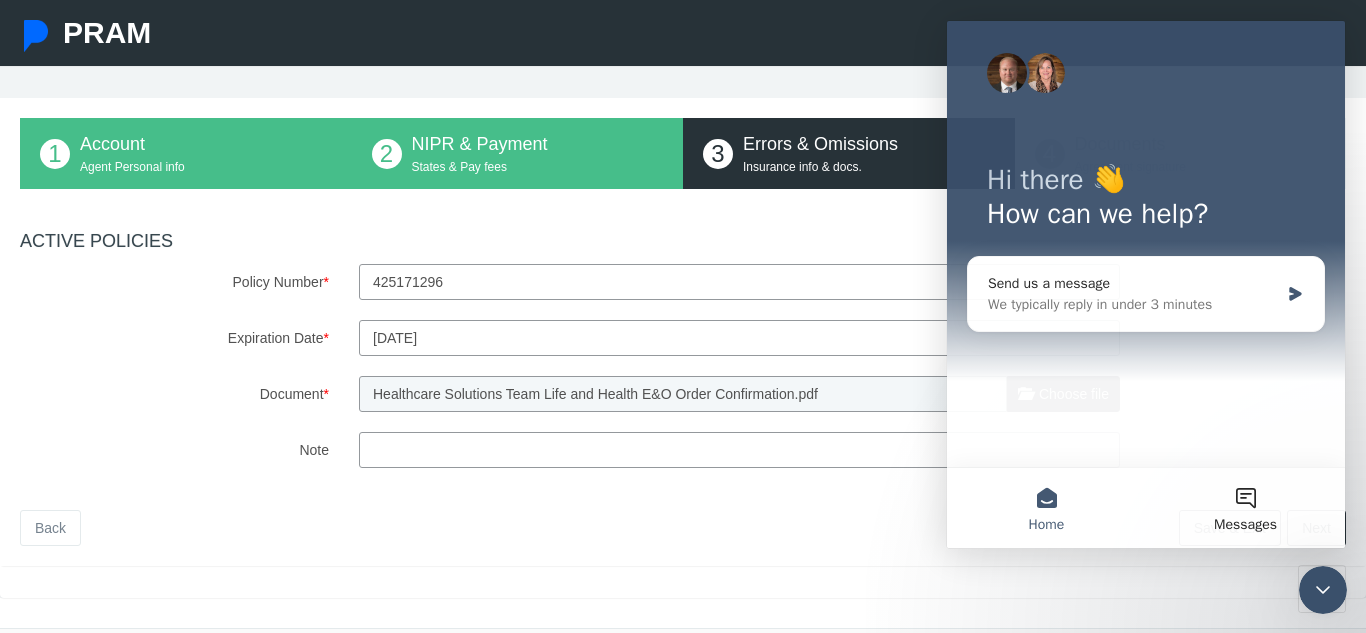click 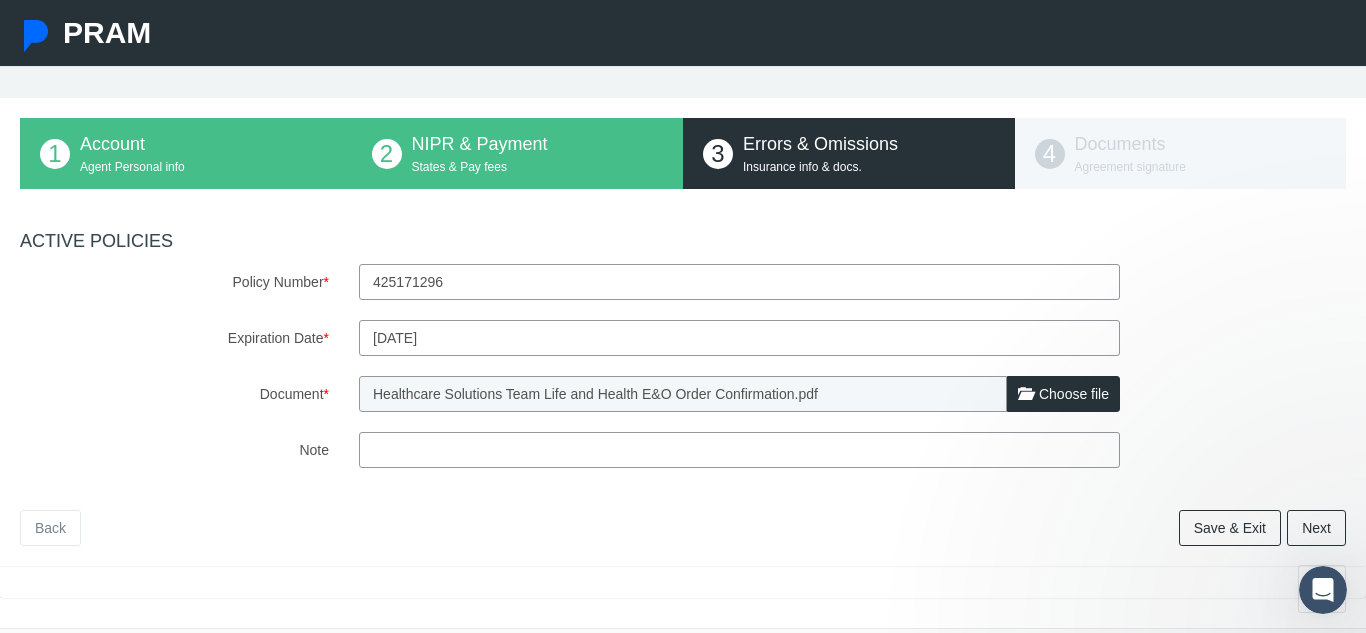 scroll, scrollTop: 0, scrollLeft: 0, axis: both 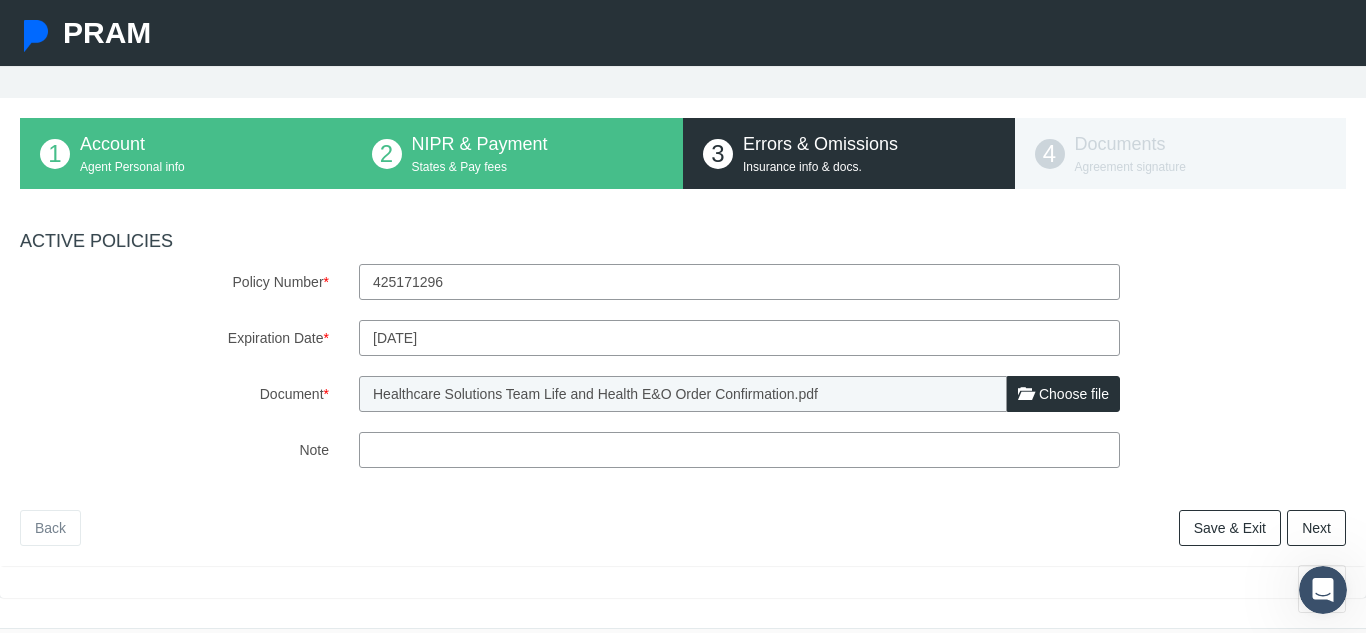 click on "Next" at bounding box center (1316, 528) 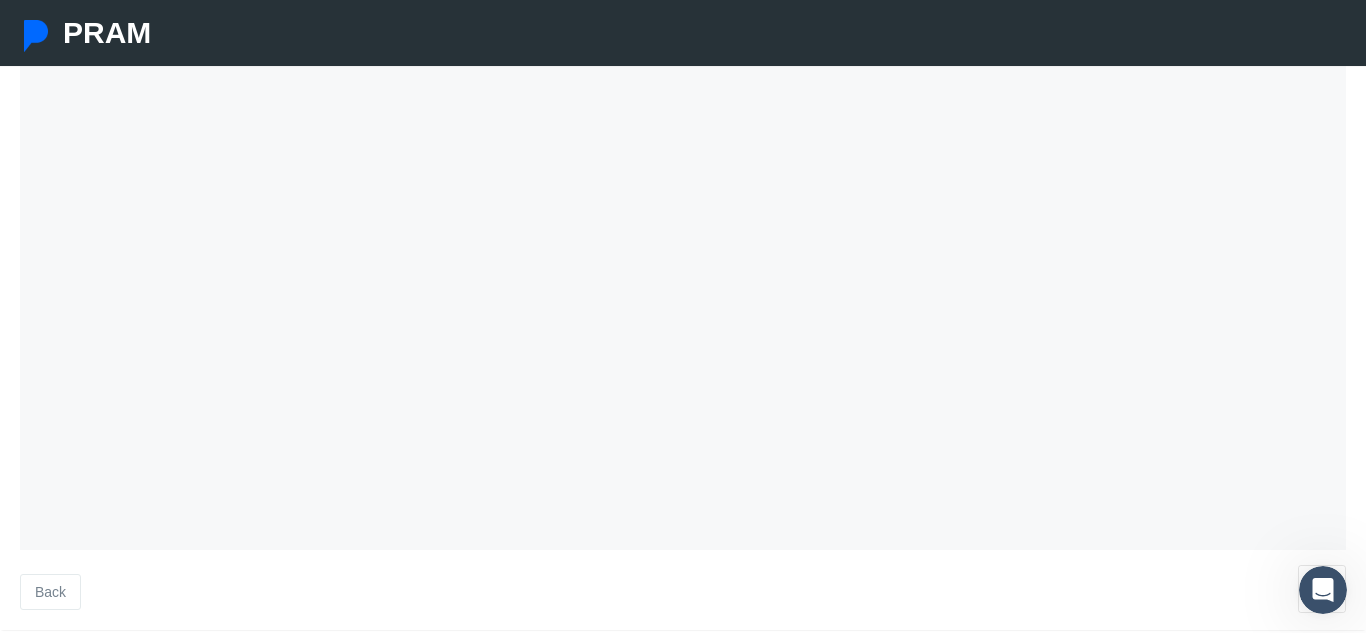 scroll, scrollTop: 484, scrollLeft: 0, axis: vertical 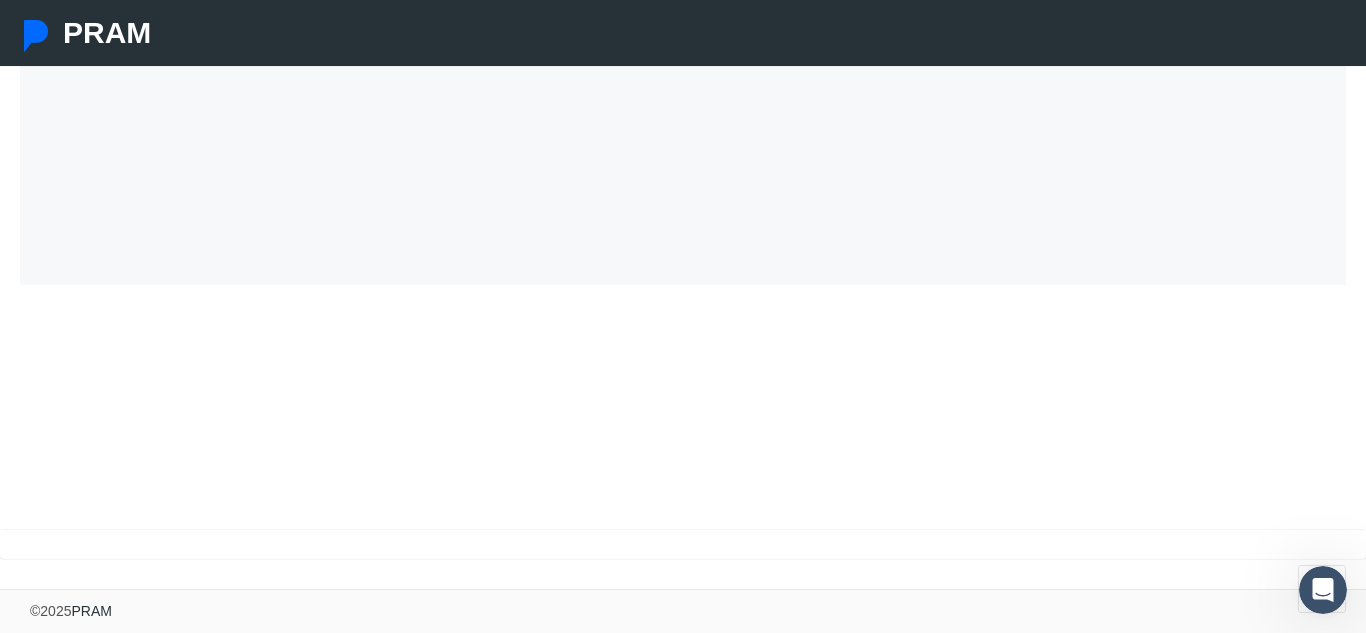 click on "National Guardian Life
Envision
Nationwide
PRAM
W9 Form
</div>
</div> Finish" at bounding box center (683, 144) 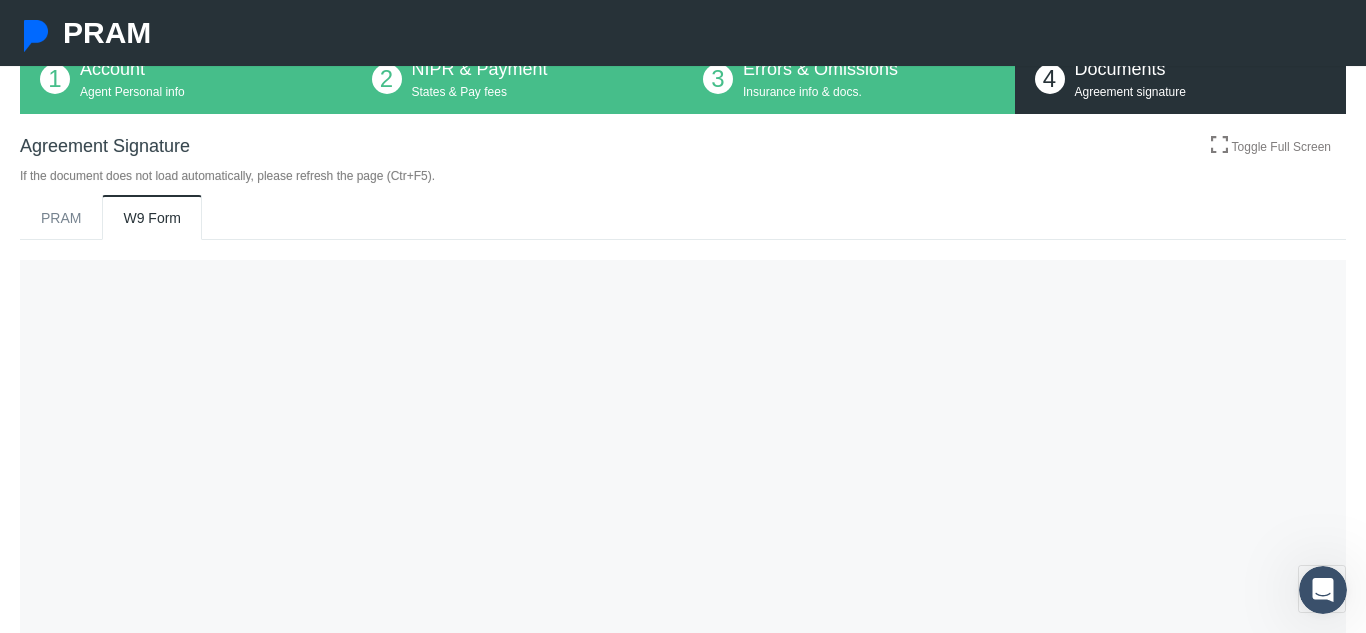 scroll, scrollTop: 156, scrollLeft: 0, axis: vertical 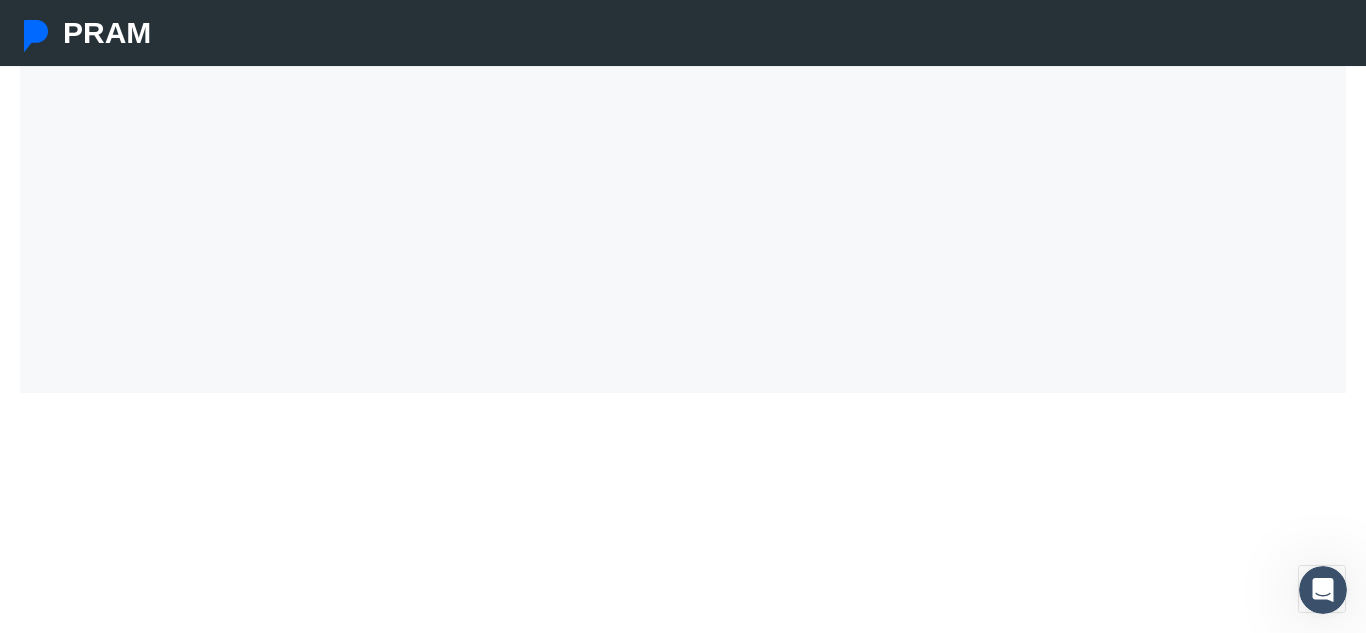 click on "National Guardian Life
Envision
Nationwide
PRAM
W9 Form
</div>
</div> Finish" at bounding box center (683, 252) 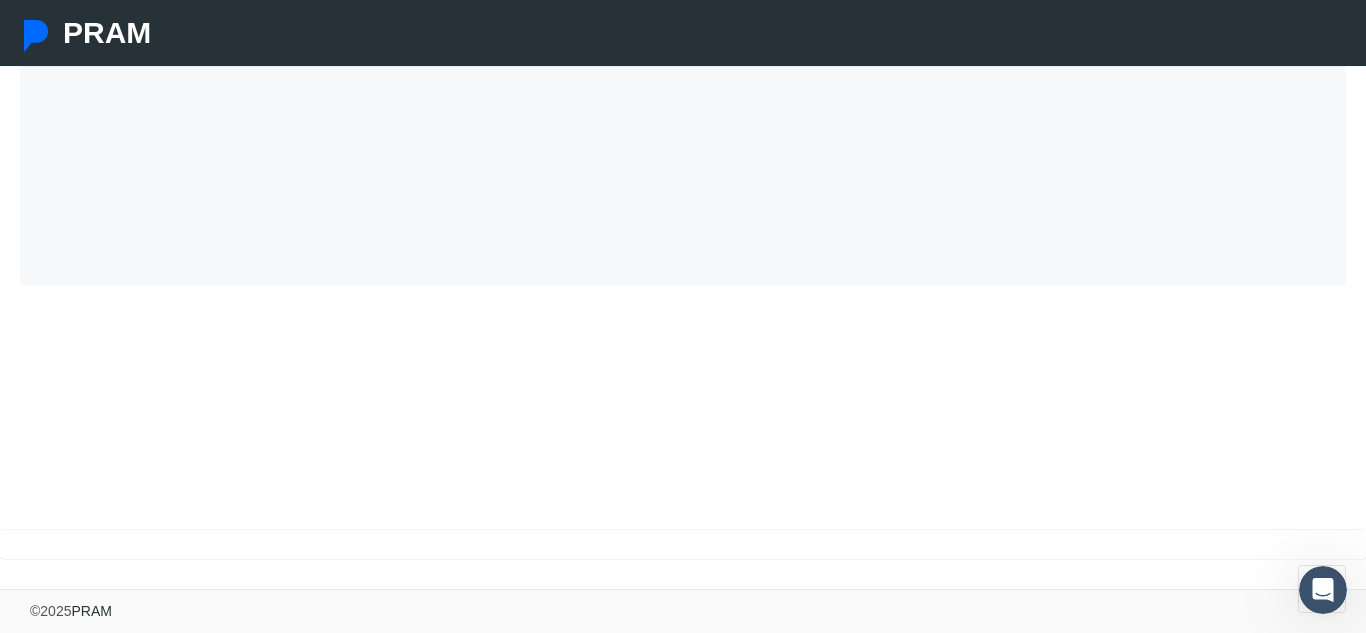 scroll, scrollTop: 0, scrollLeft: 0, axis: both 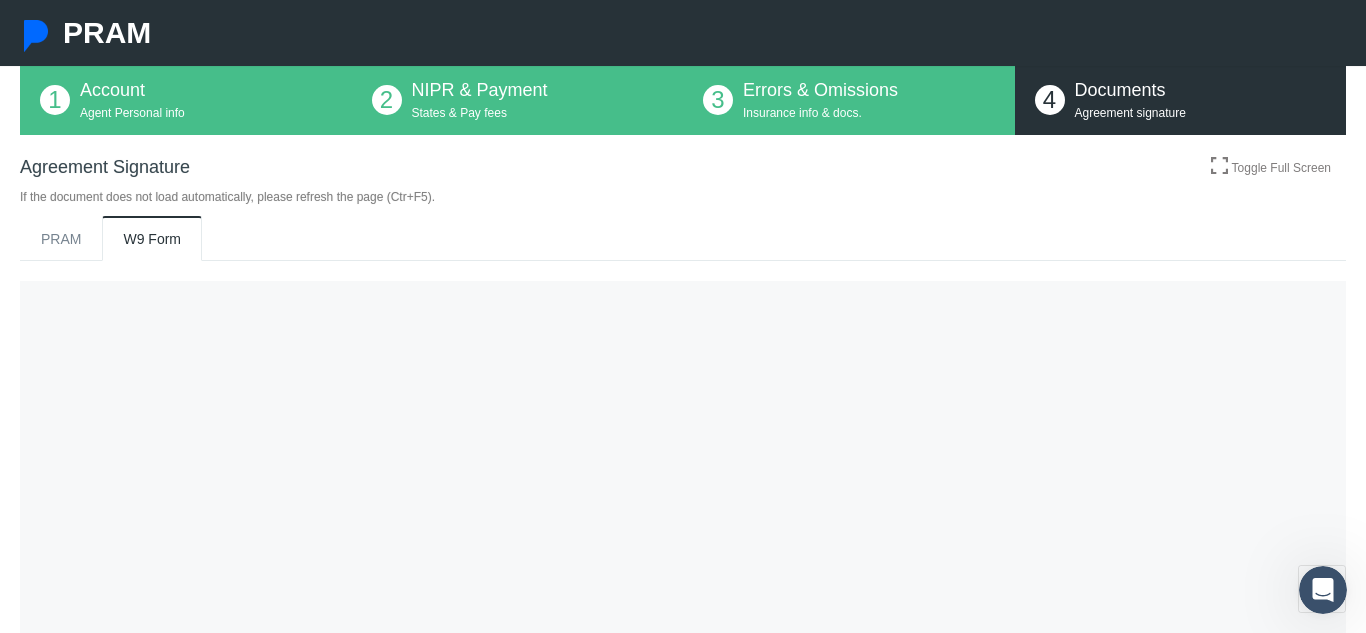 click on "Agreement Signature
If the document does not load automatically, please refresh the page (Ctr+F5).
Toggle Full Screen
National Guardian Life
Envision
Nationwide PRAM W9 Form
</div>
</div> Finish" at bounding box center (683, 511) 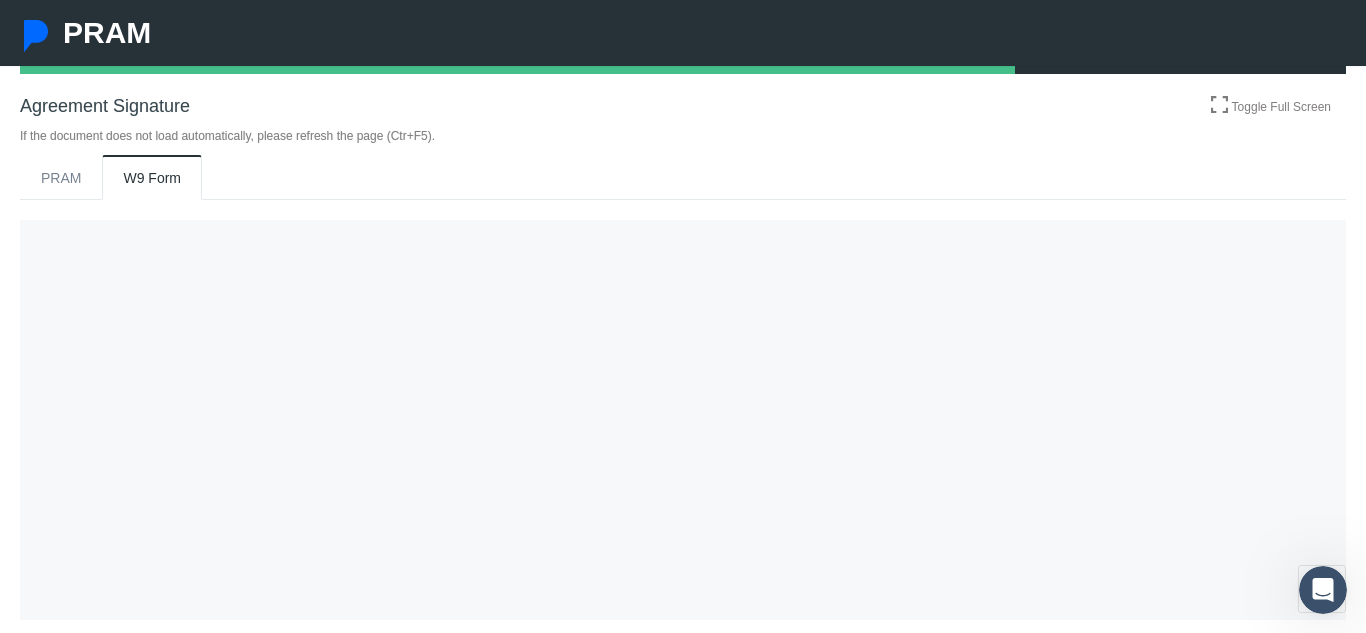 scroll, scrollTop: 201, scrollLeft: 0, axis: vertical 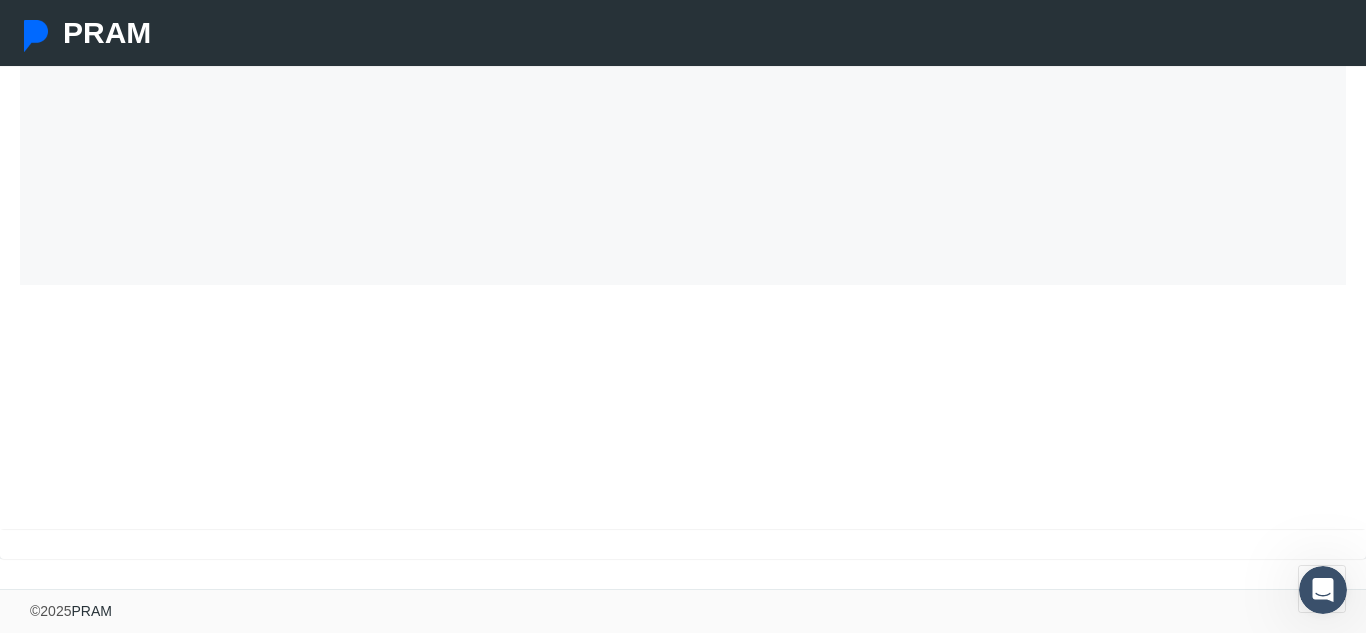 click on "PRAM
Agent Appointment
Agents
Agent Appointment
Lina Georgieva
1 2 3 4" at bounding box center [683, -215] 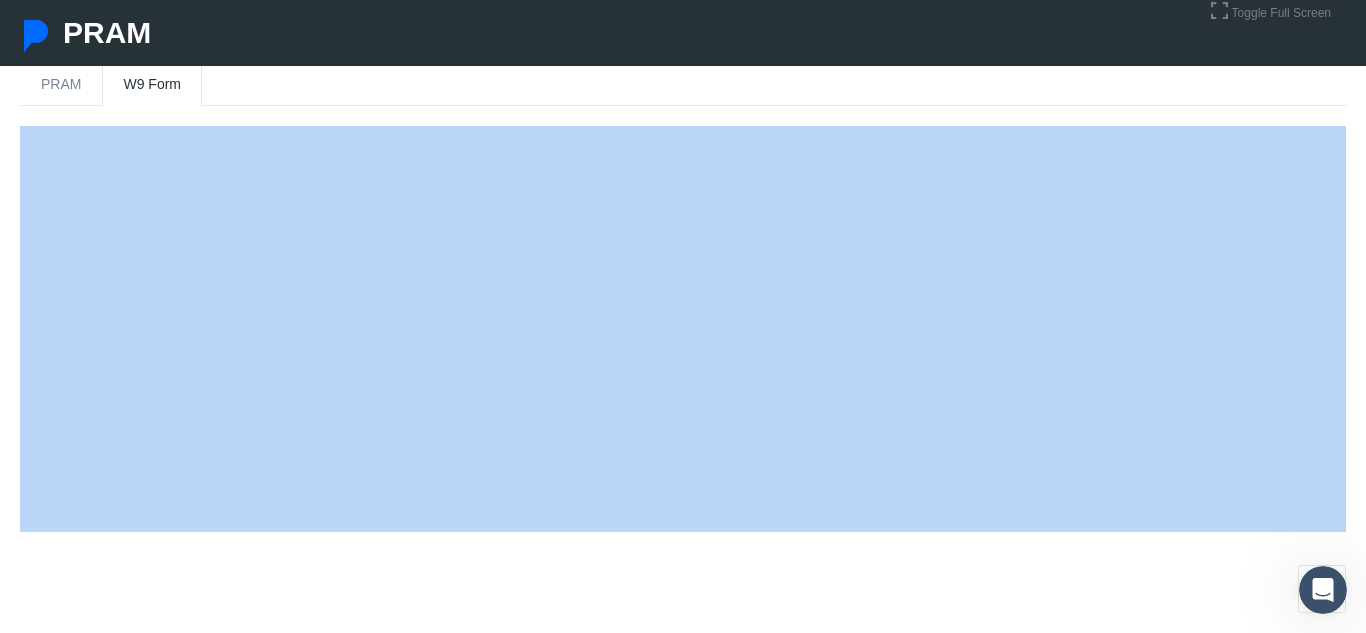 scroll, scrollTop: 276, scrollLeft: 0, axis: vertical 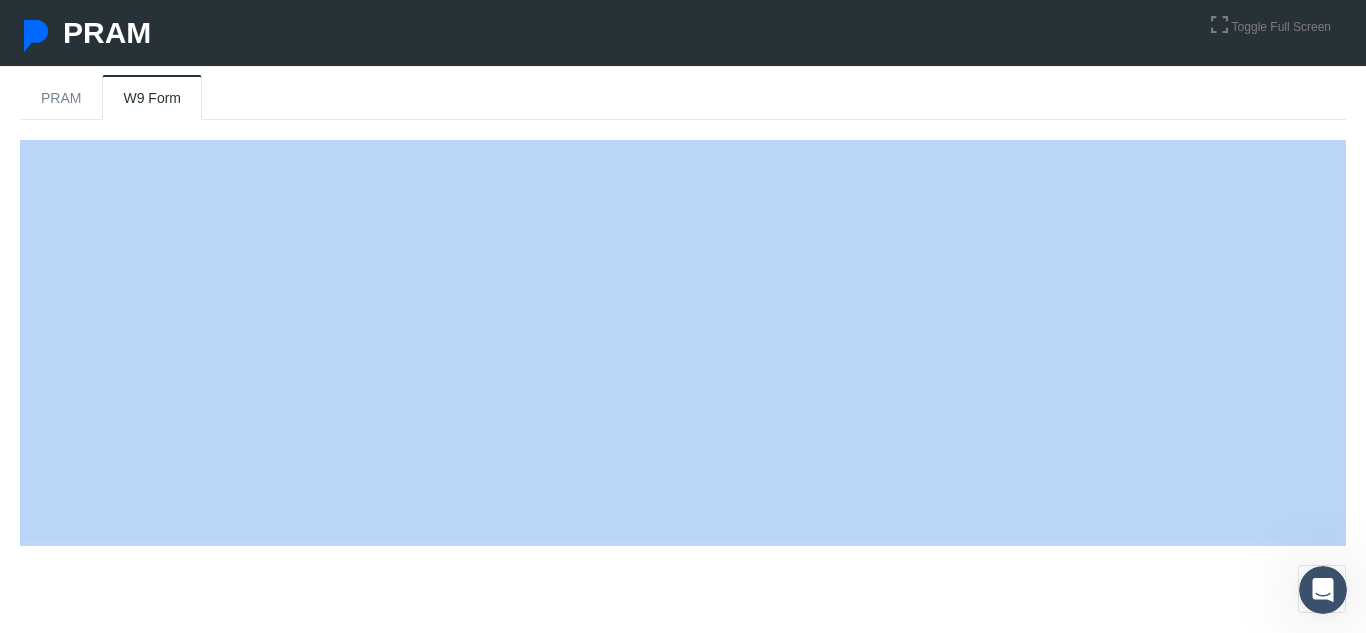 click on "National Guardian Life
Envision
Nationwide
PRAM
W9 Form
</div>
</div> Finish" at bounding box center [683, 399] 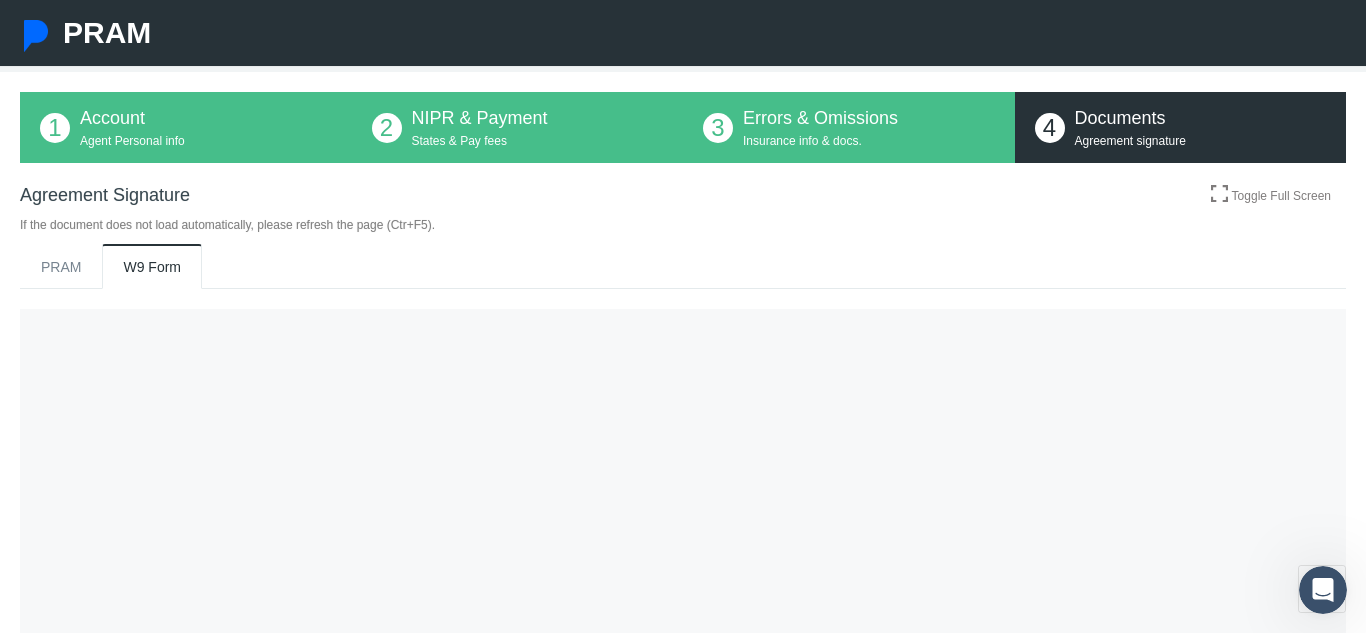 scroll, scrollTop: 105, scrollLeft: 0, axis: vertical 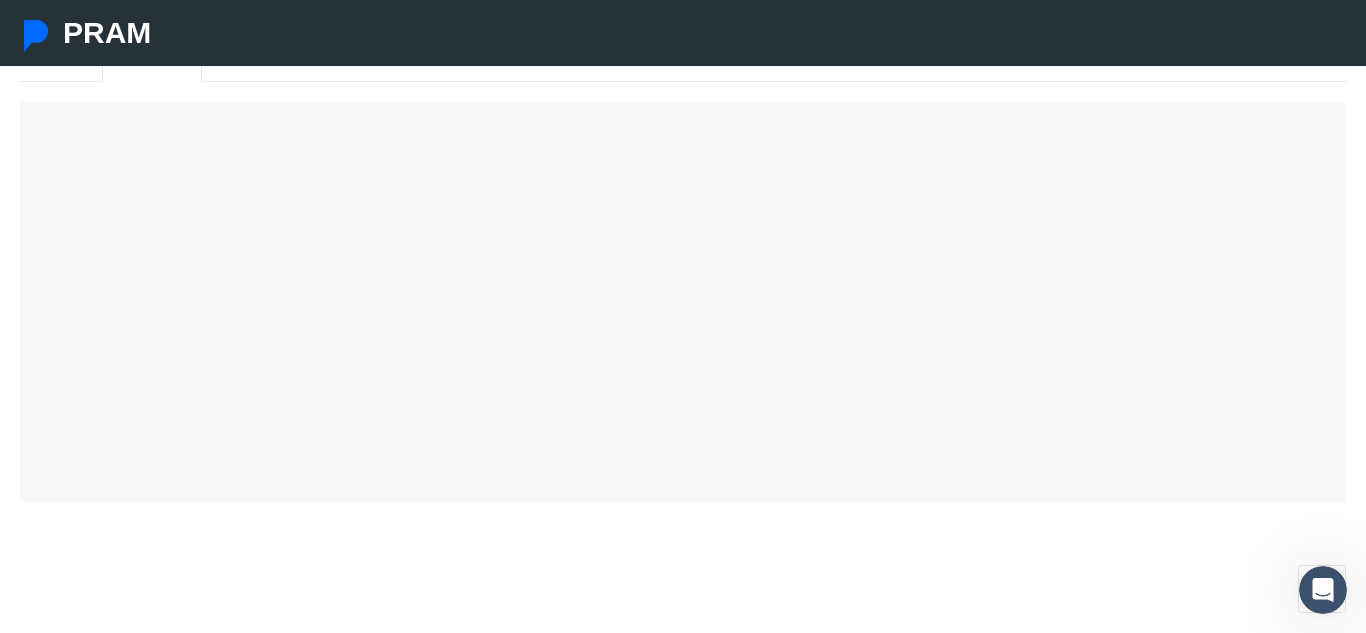 click on "National Guardian Life
Envision
Nationwide
PRAM
W9 Form
</div>
</div> Finish" at bounding box center [683, 361] 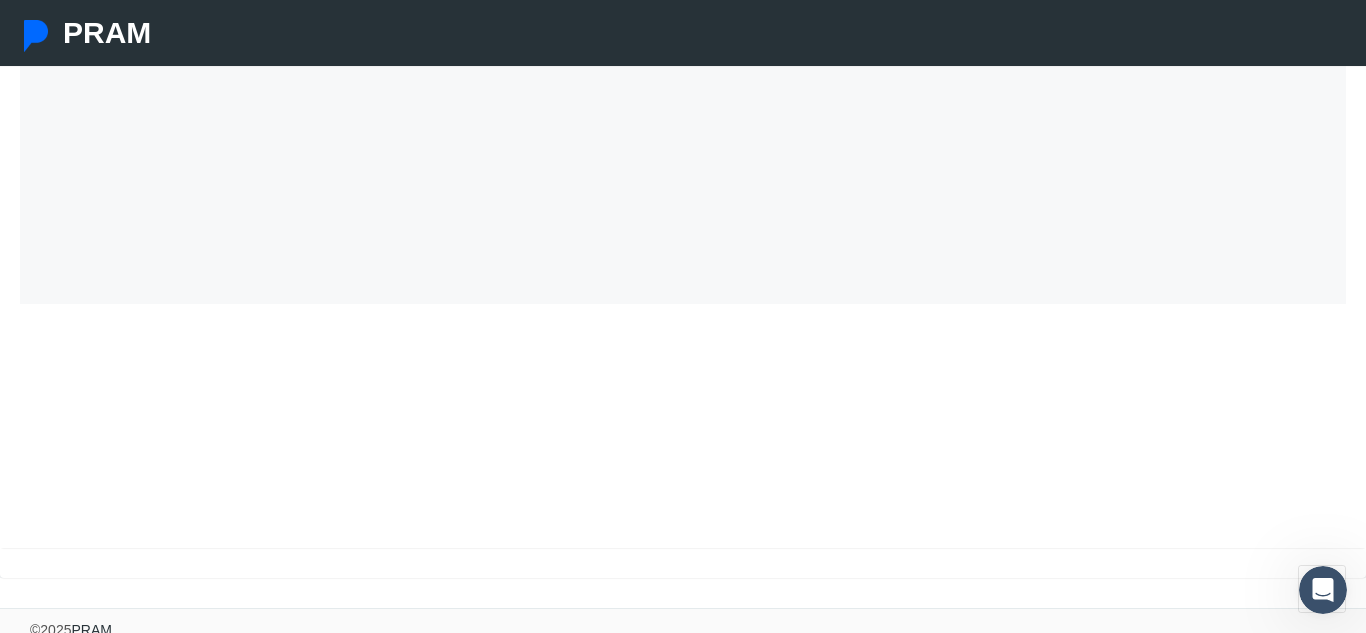 scroll, scrollTop: 531, scrollLeft: 0, axis: vertical 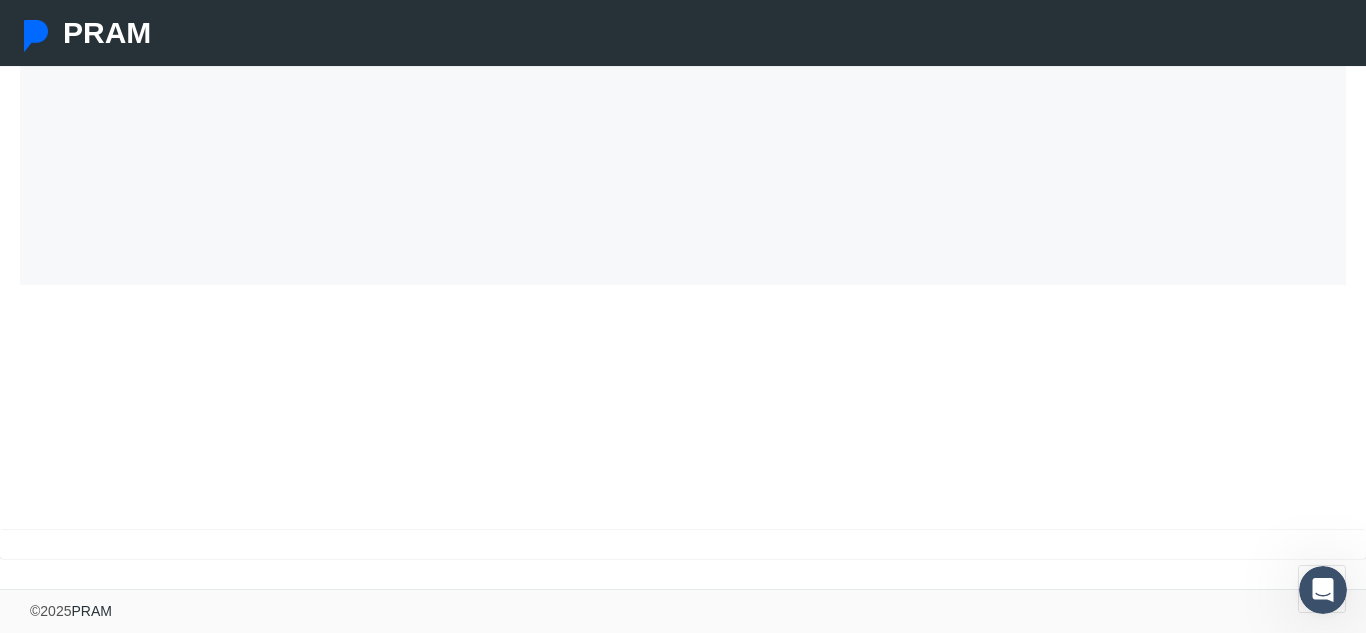 click on "1
Account
Agent Personal info
2
NIPR & Payment
States & Pay fees
3 4 * P *" at bounding box center (683, 103) 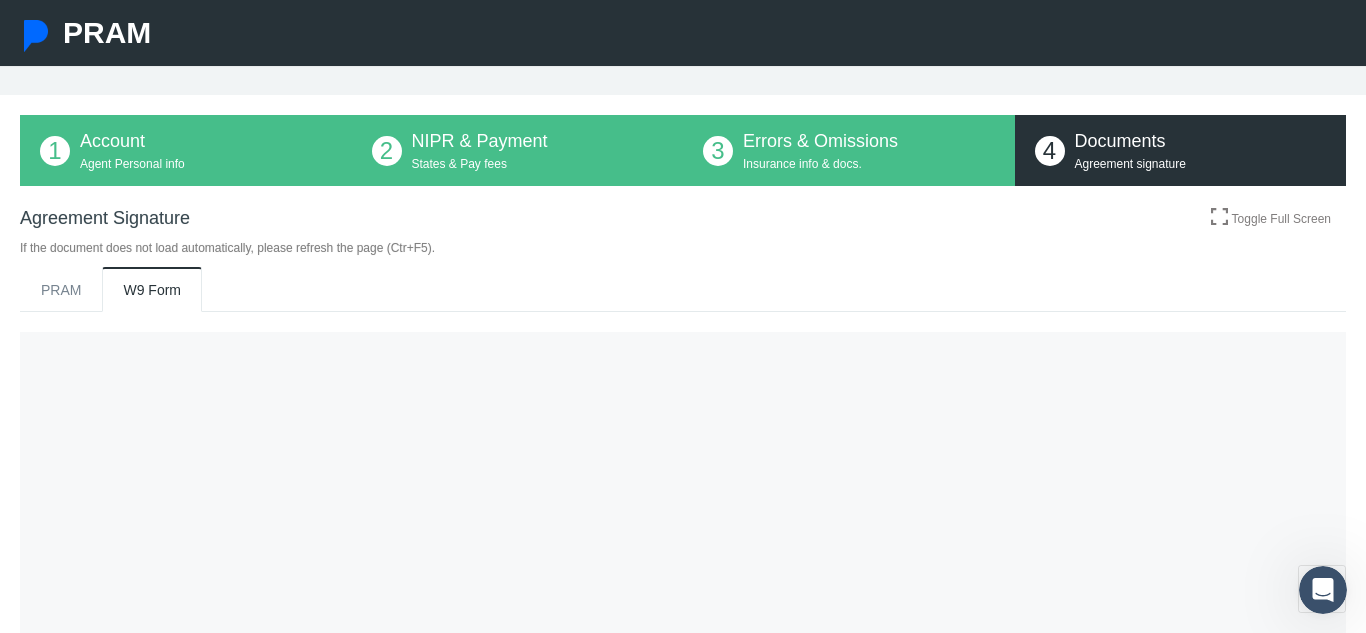 scroll, scrollTop: 51, scrollLeft: 0, axis: vertical 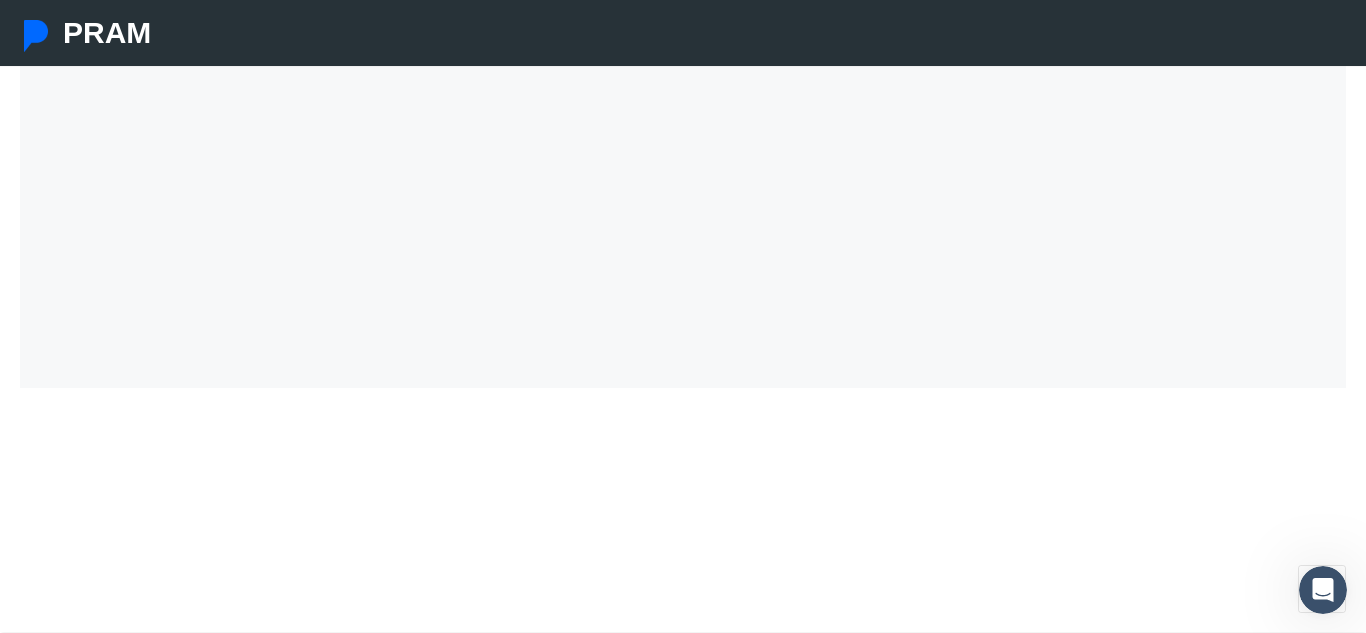 click on "National Guardian Life
Envision
Nationwide
PRAM
W9 Form
</div>
</div> Finish" at bounding box center [683, 247] 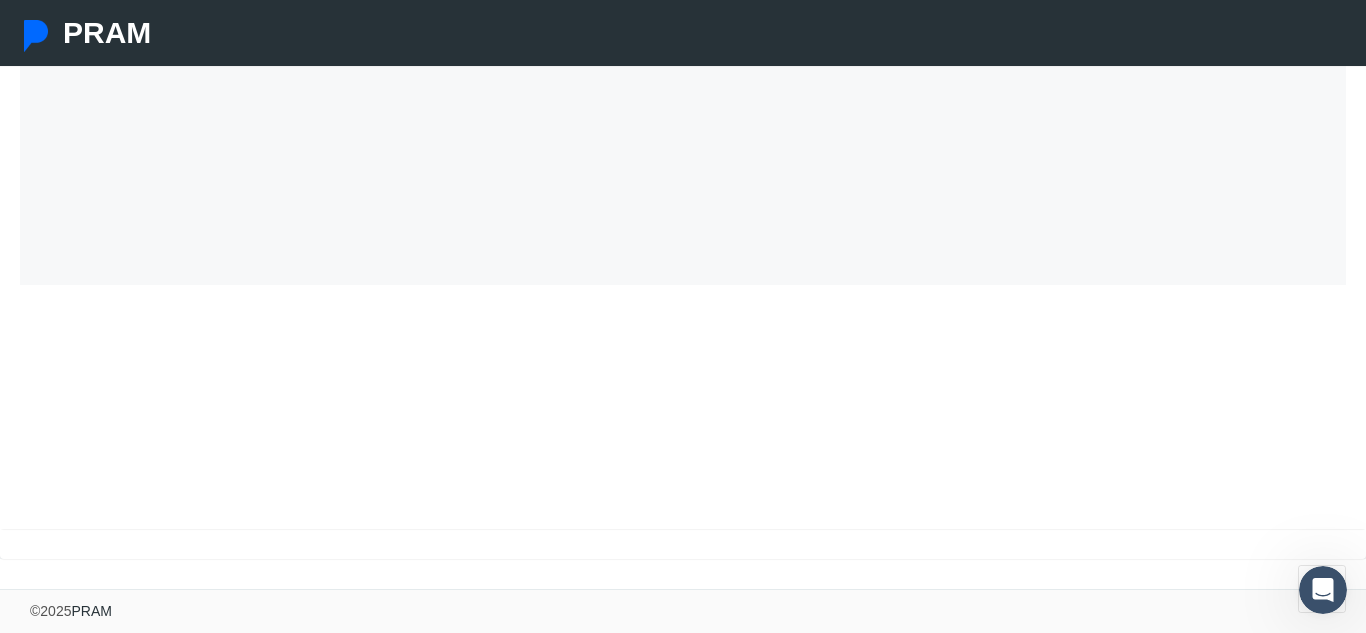 click on "National Guardian Life
Envision
Nationwide
PRAM
W9 Form
</div>
</div> Finish" at bounding box center (683, 144) 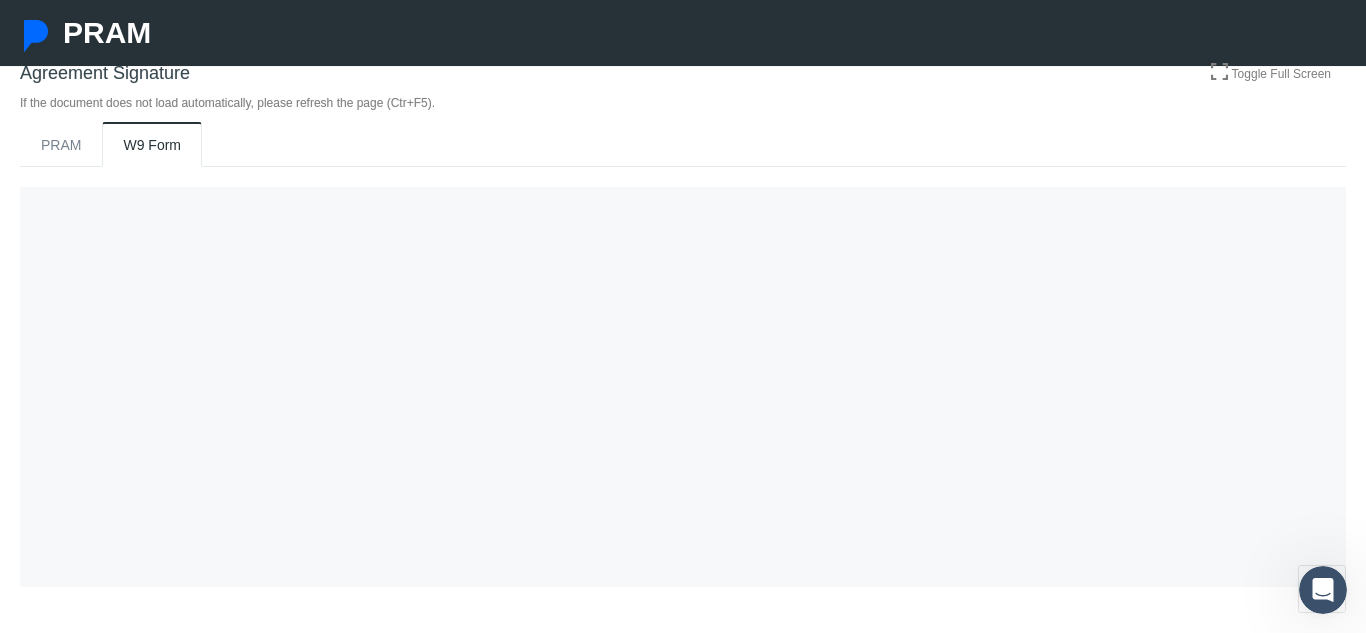 scroll, scrollTop: 231, scrollLeft: 0, axis: vertical 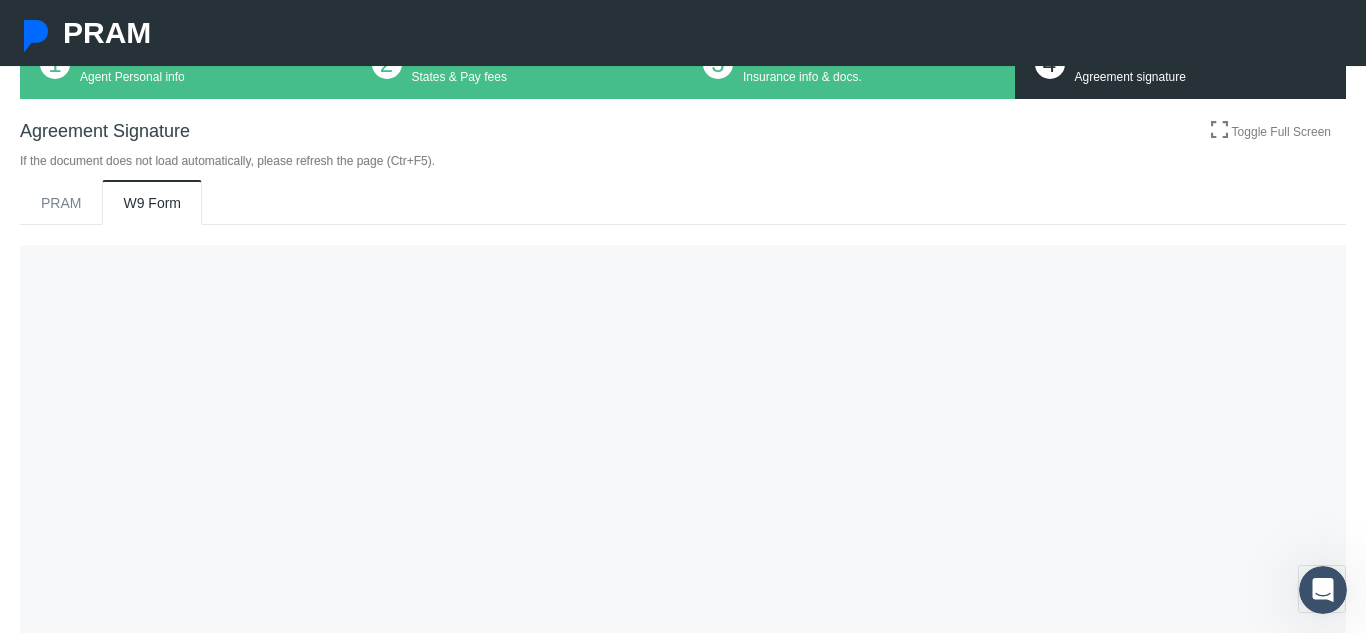 click on "Toggle Full Screen" at bounding box center [1279, 132] 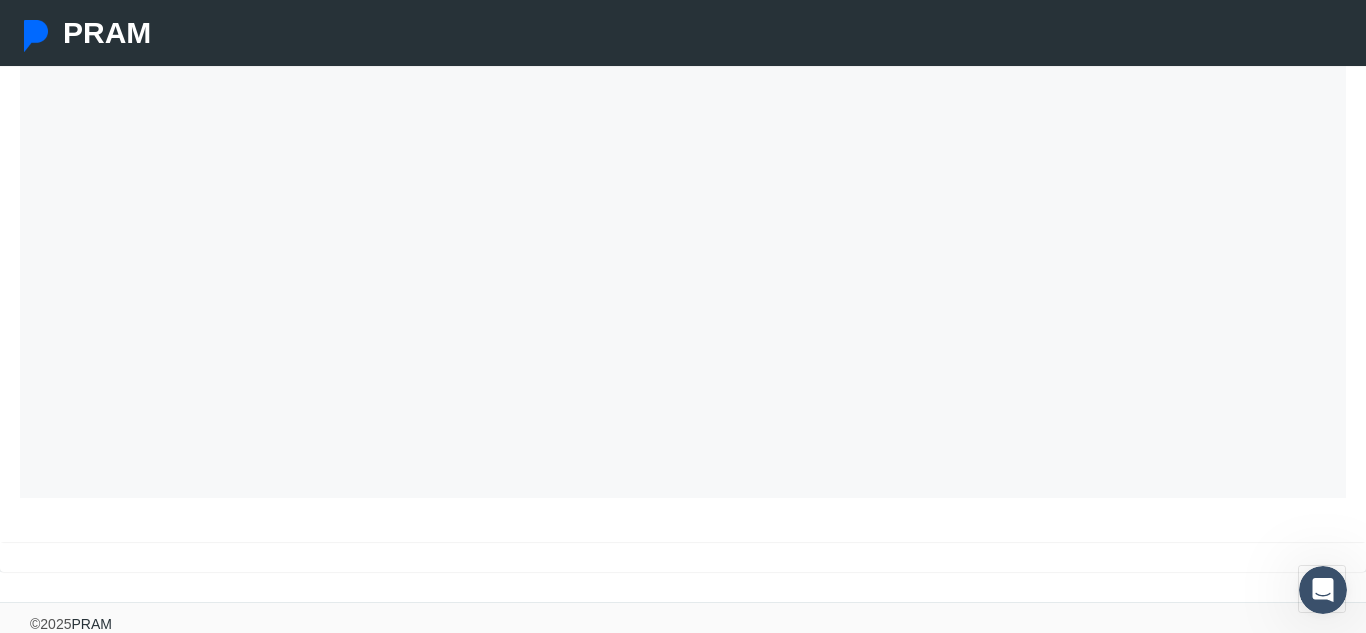 scroll, scrollTop: 380, scrollLeft: 0, axis: vertical 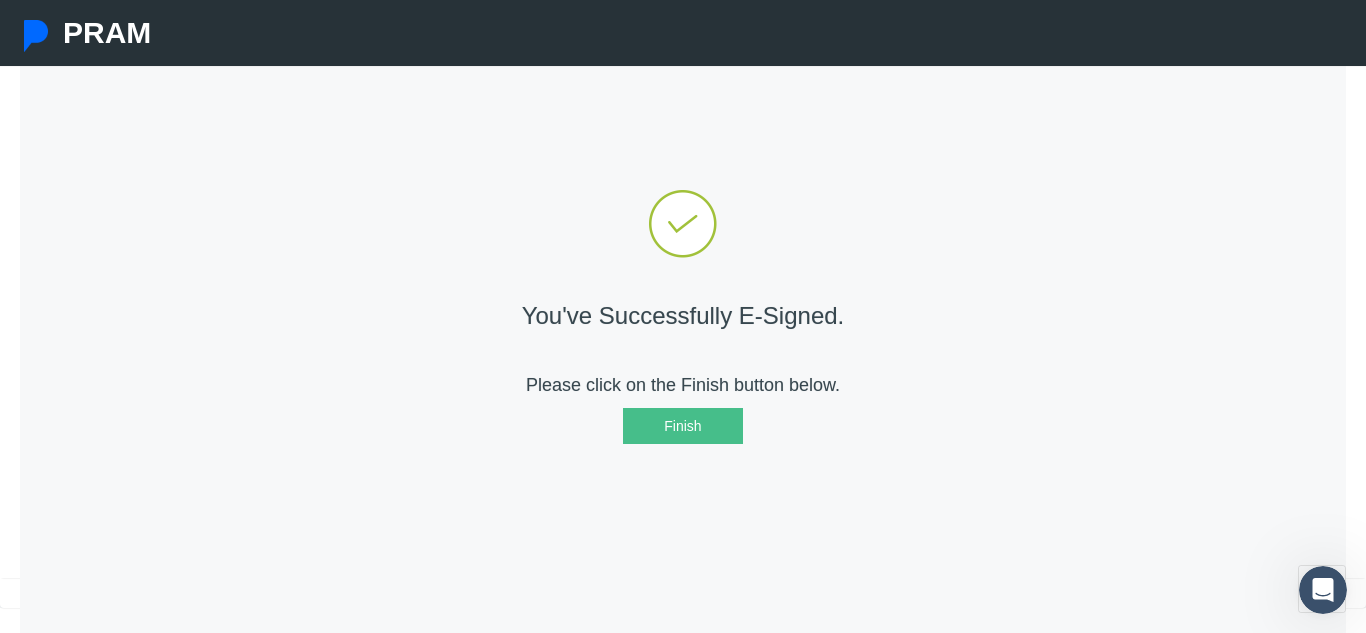 click on "Finish" at bounding box center [683, 426] 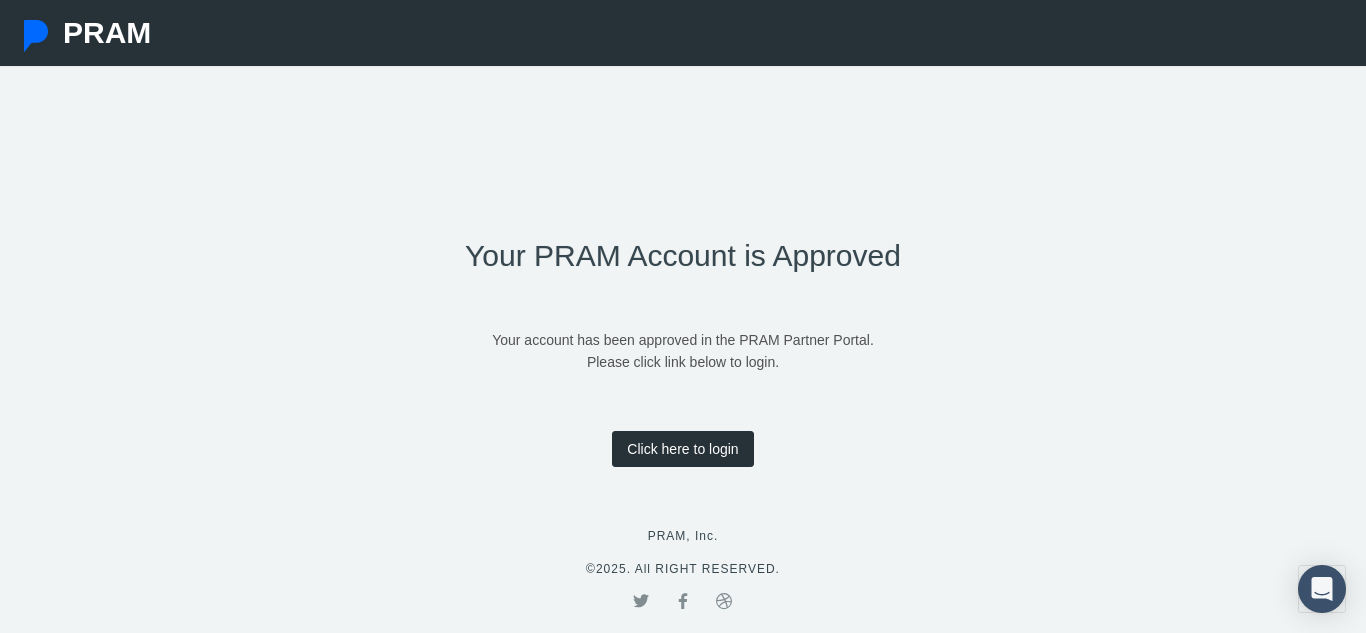 scroll, scrollTop: 0, scrollLeft: 0, axis: both 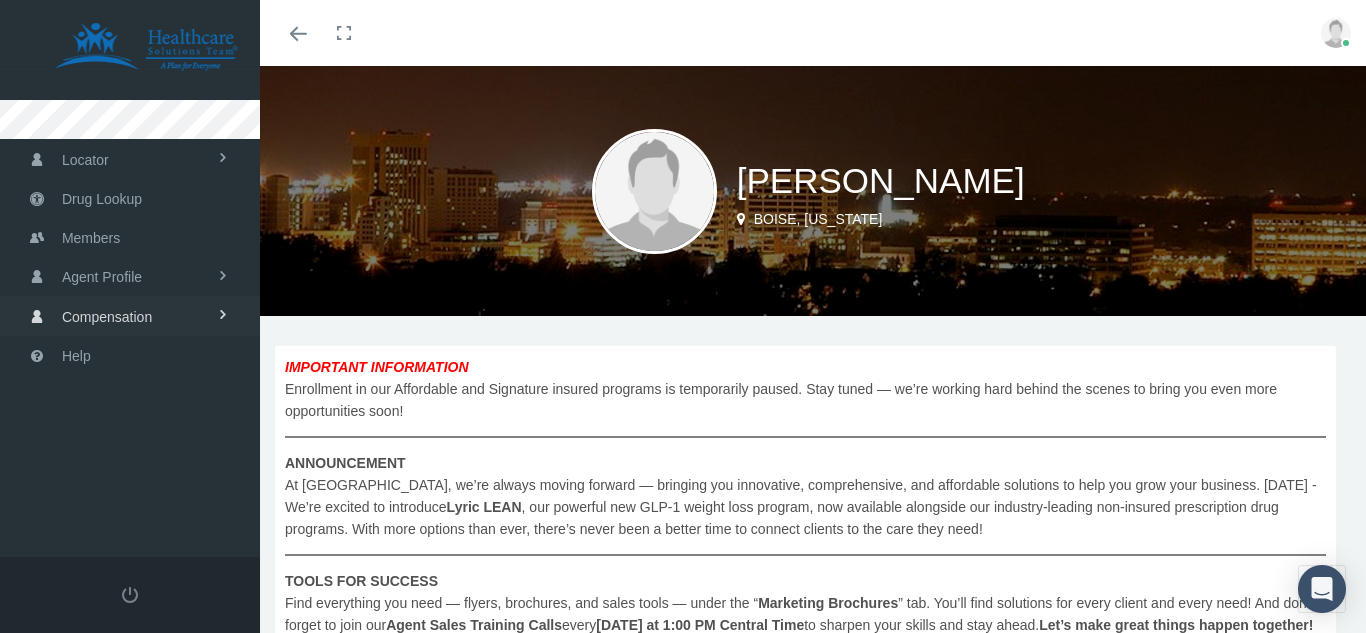 click on "Compensation" at bounding box center [107, 317] 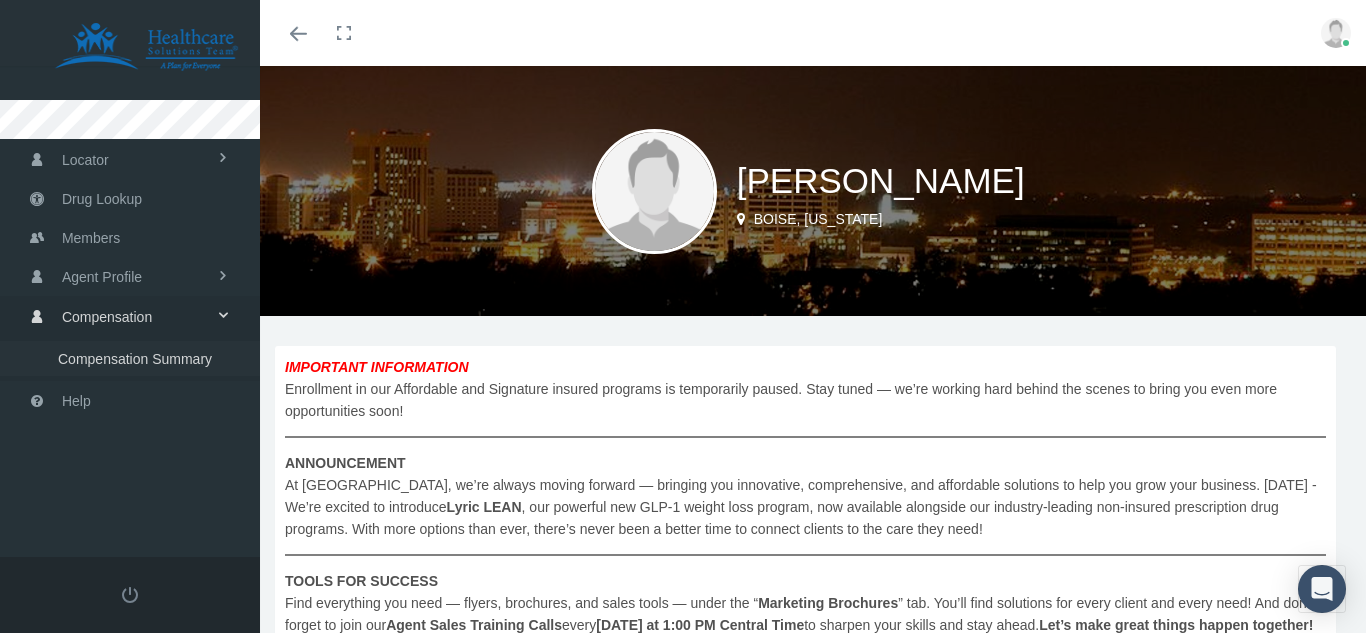 click on "Compensation Summary" at bounding box center (135, 359) 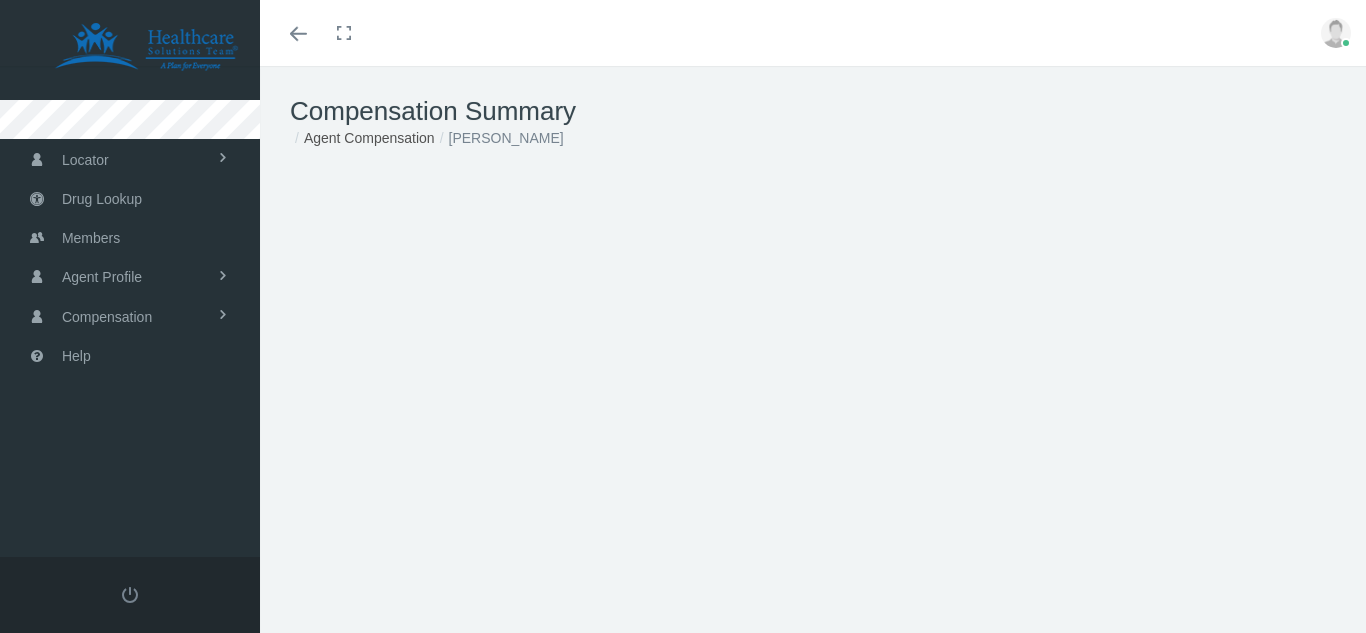 scroll, scrollTop: 0, scrollLeft: 0, axis: both 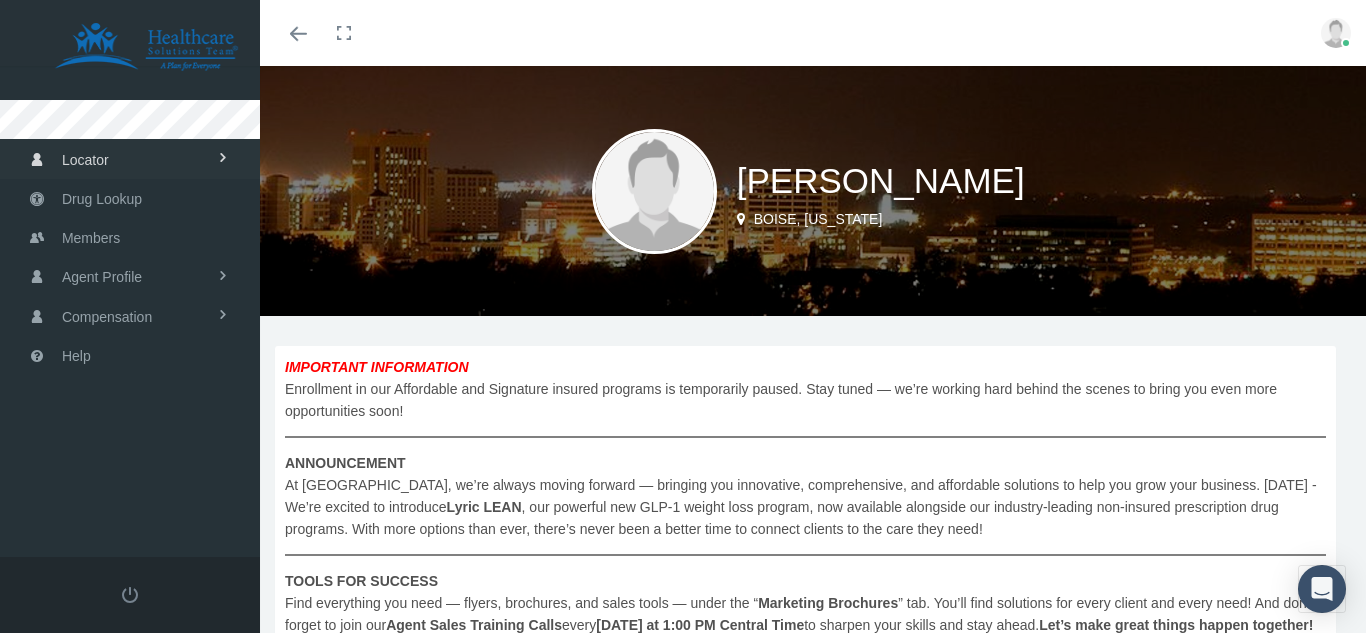 click on "Locator" at bounding box center (85, 160) 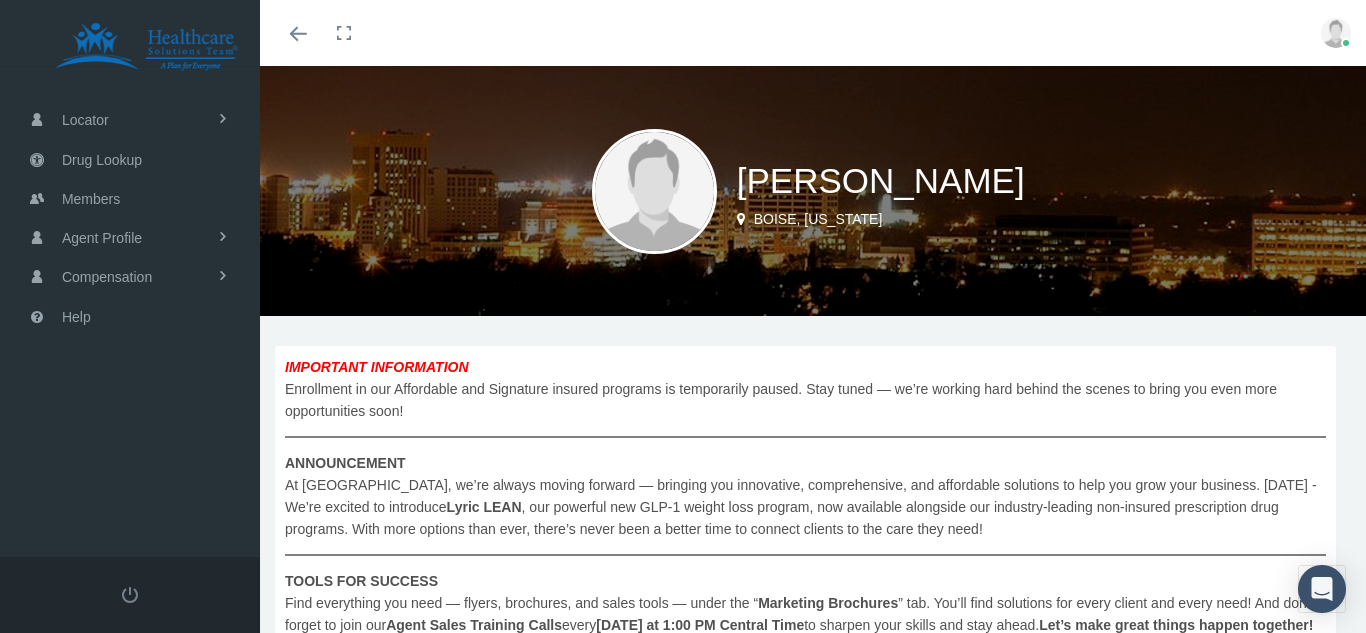 scroll, scrollTop: 0, scrollLeft: 0, axis: both 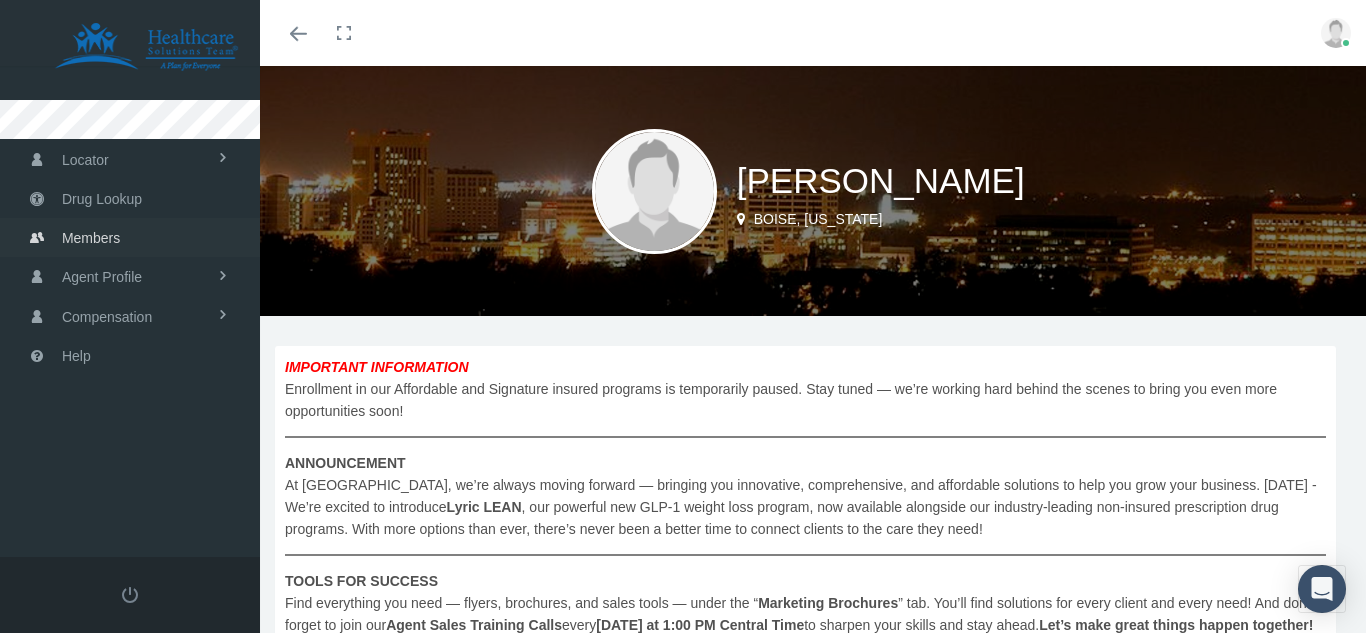 click on "Members" at bounding box center [91, 238] 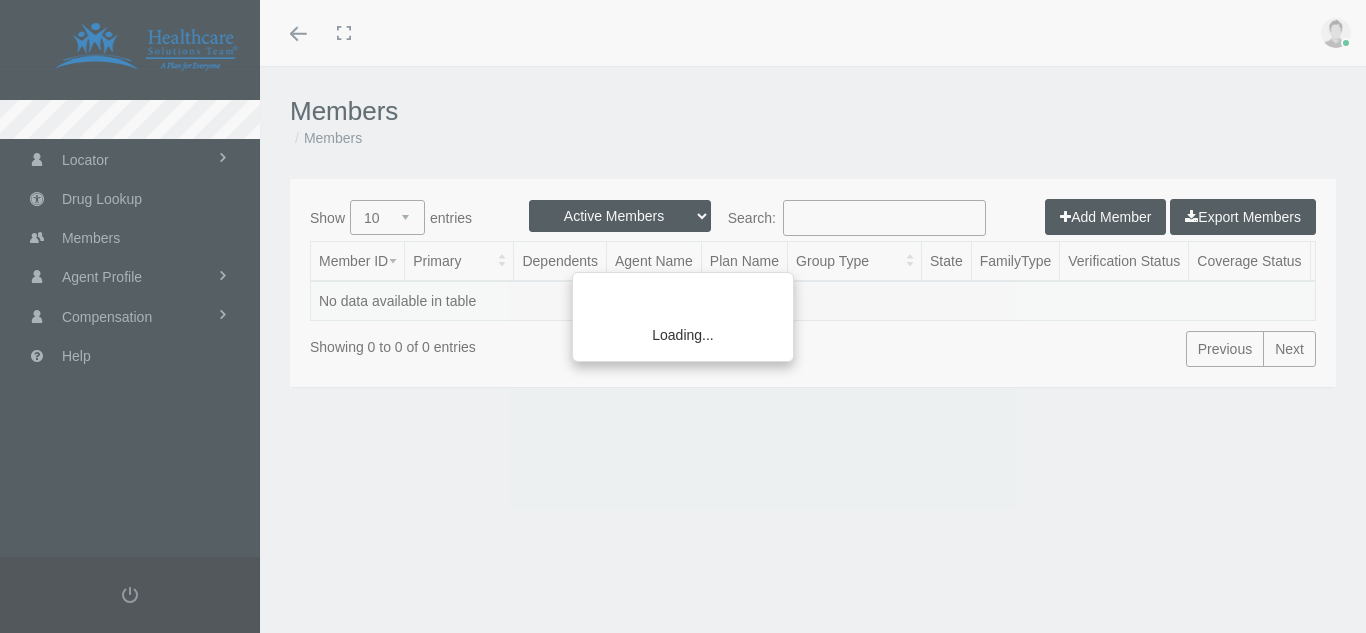 scroll, scrollTop: 0, scrollLeft: 0, axis: both 